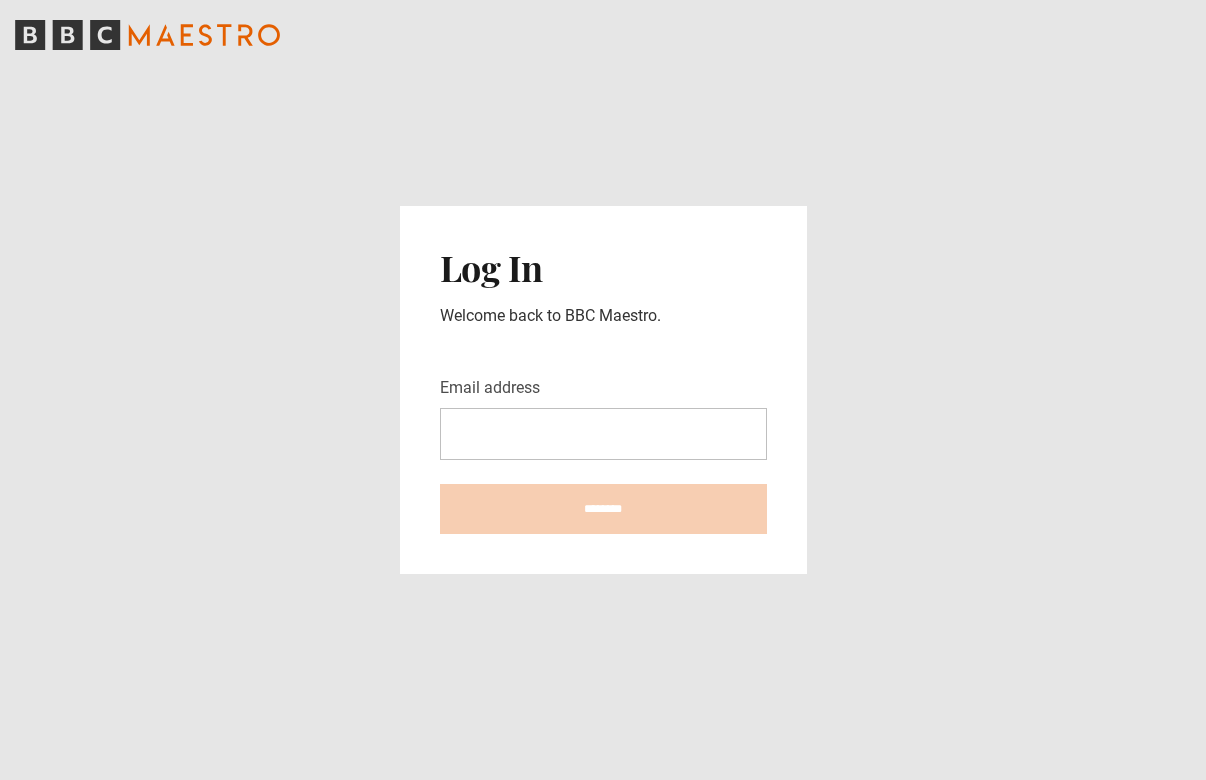 scroll, scrollTop: 0, scrollLeft: 0, axis: both 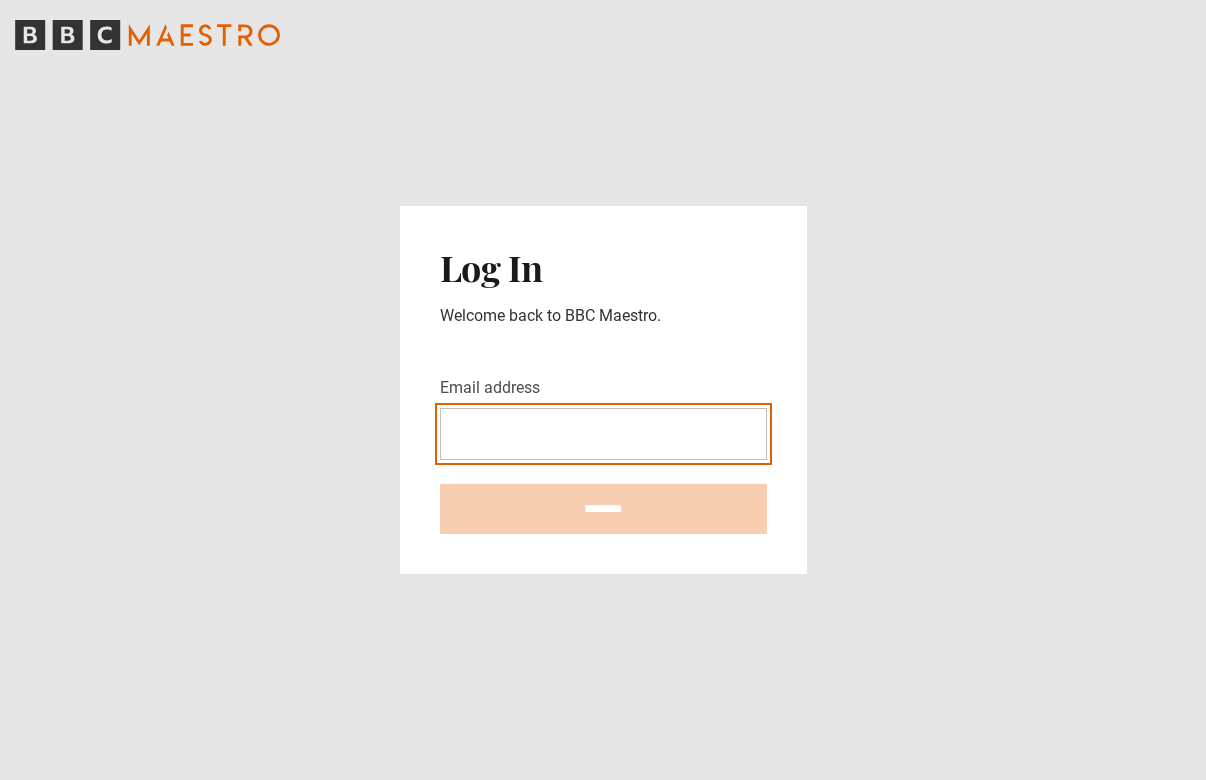 type on "**********" 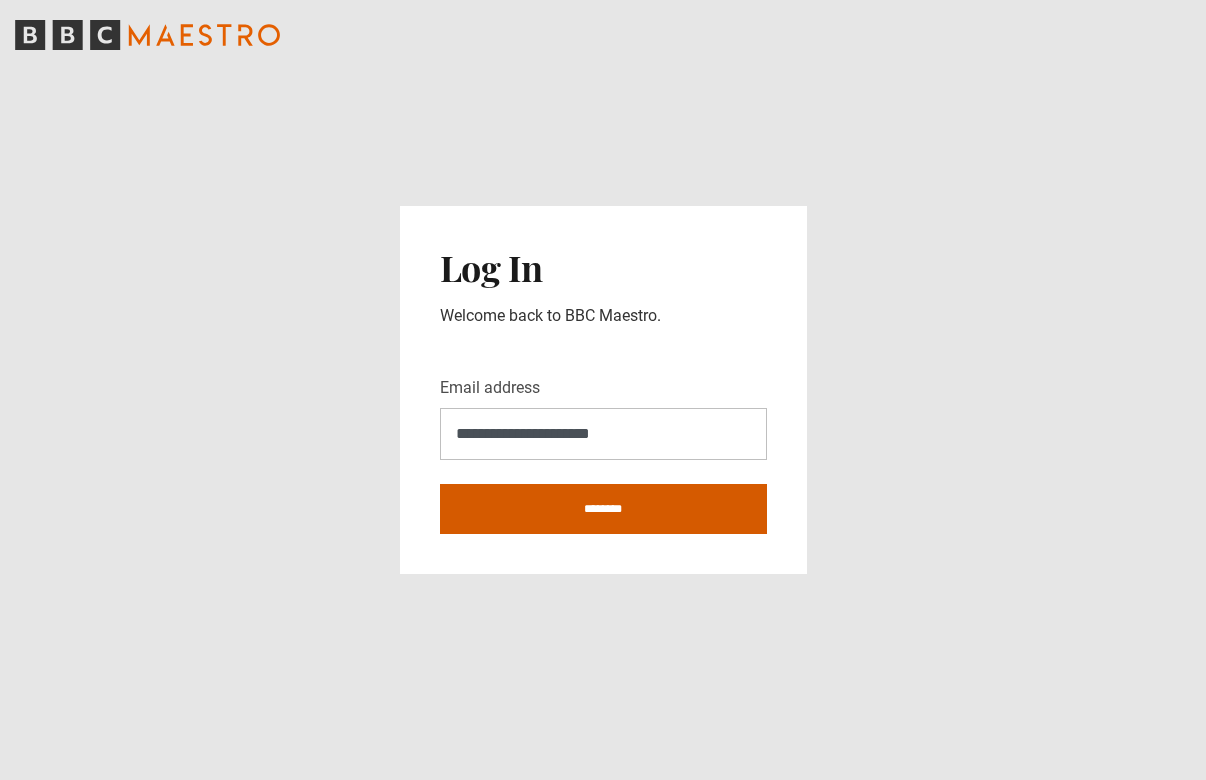 click on "********" at bounding box center [603, 509] 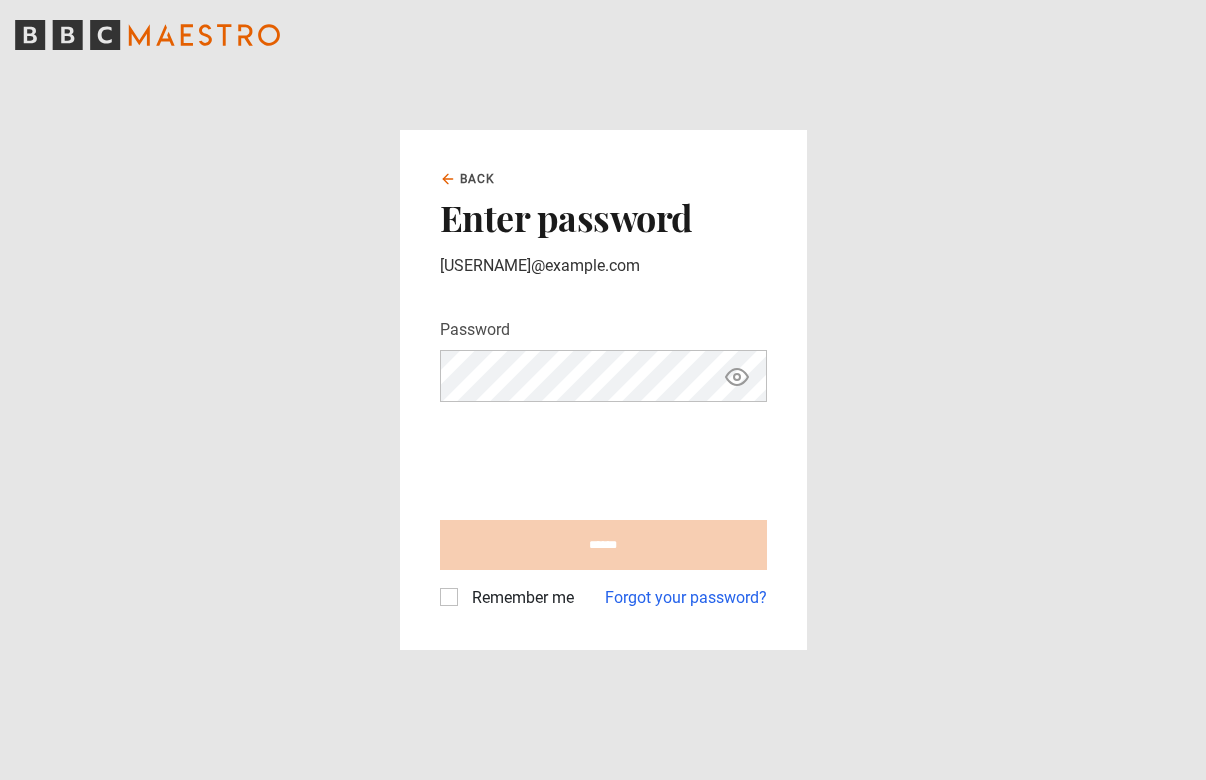 scroll, scrollTop: 0, scrollLeft: 0, axis: both 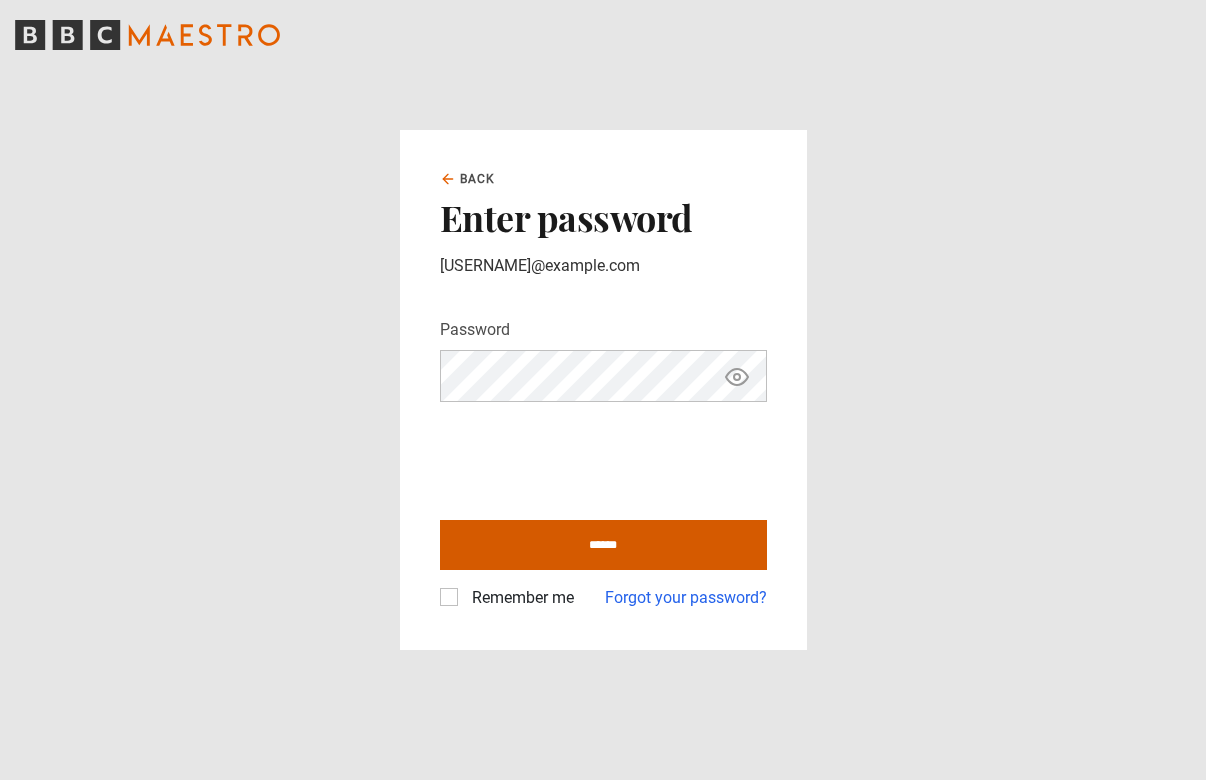 click on "******" at bounding box center (603, 545) 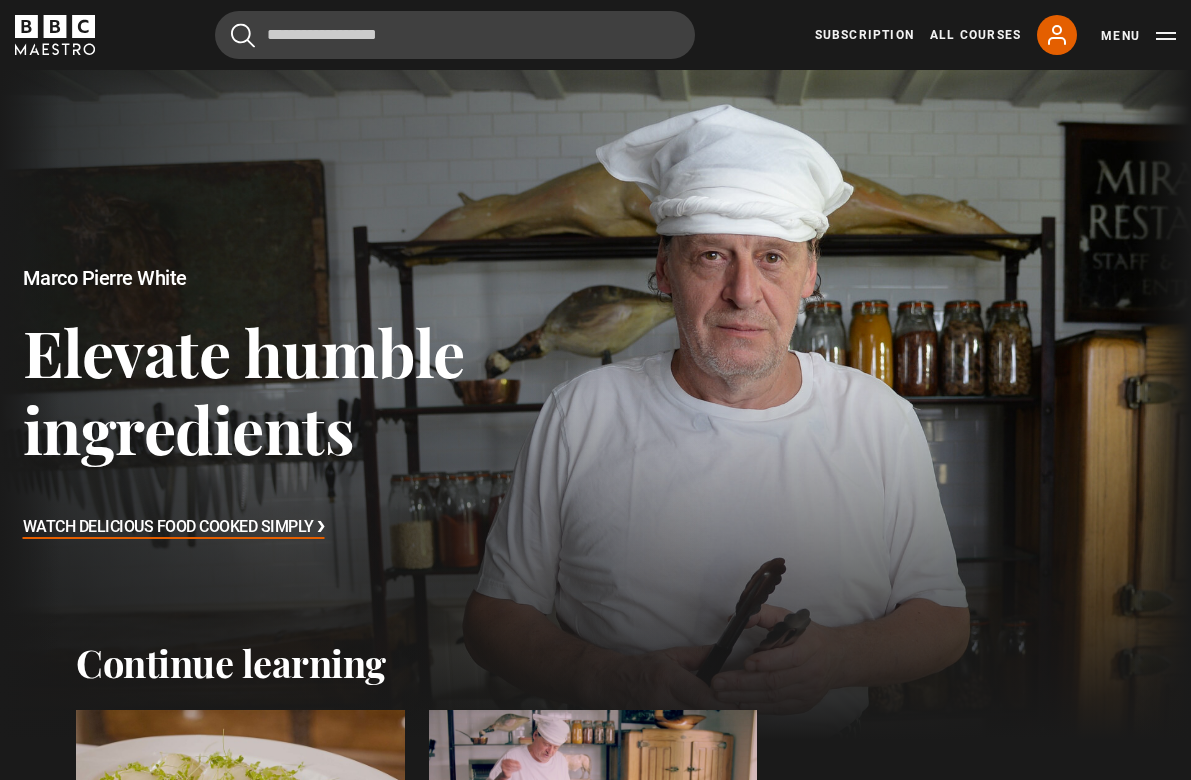 scroll, scrollTop: 0, scrollLeft: 0, axis: both 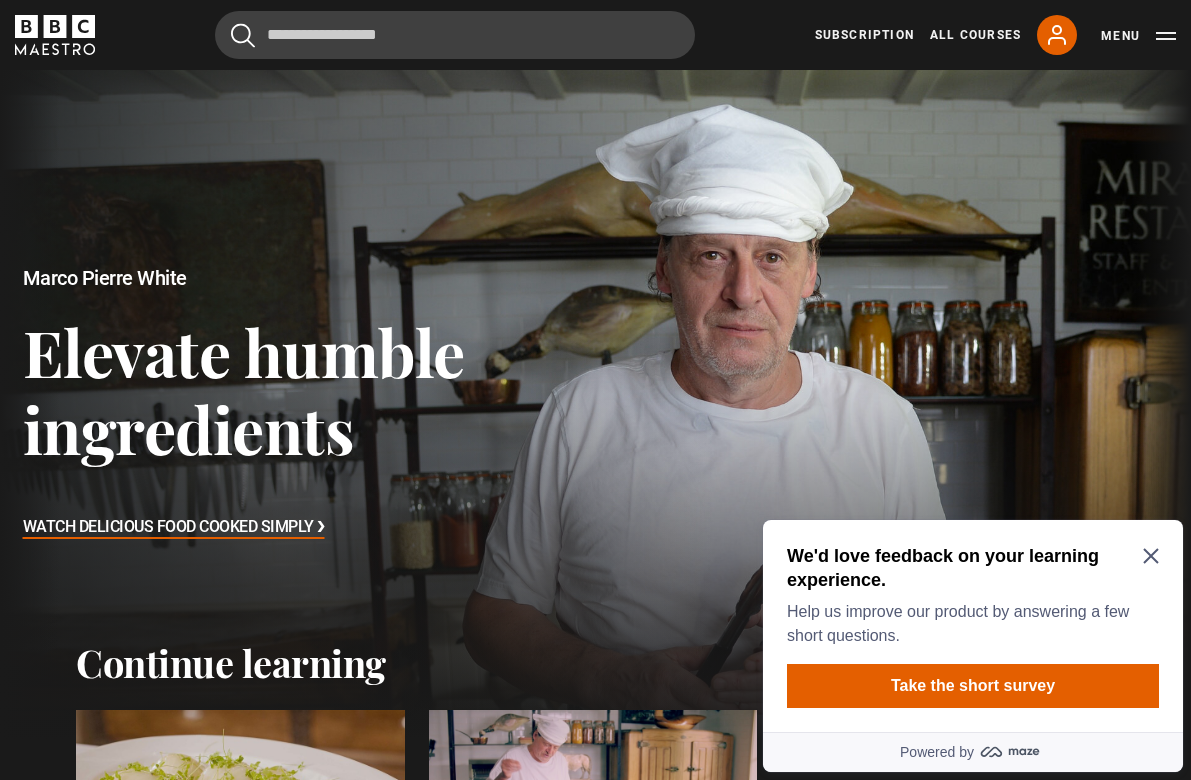 click 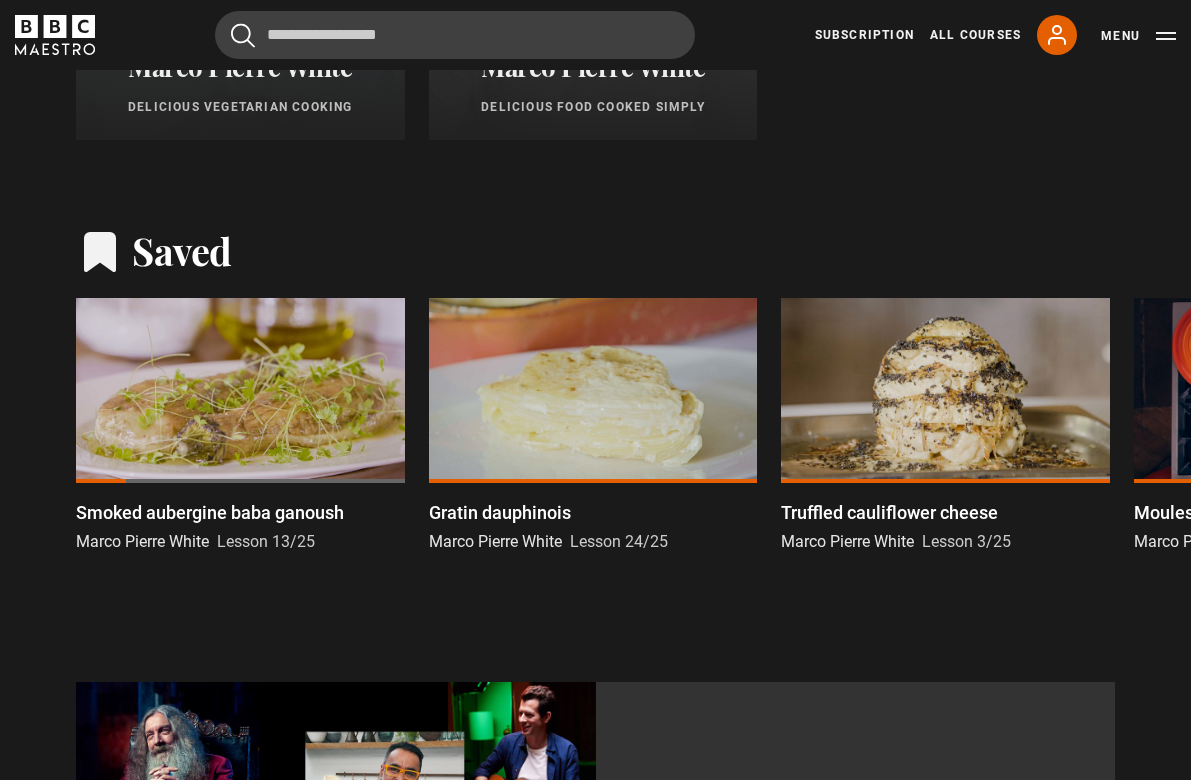 scroll, scrollTop: 1505, scrollLeft: 0, axis: vertical 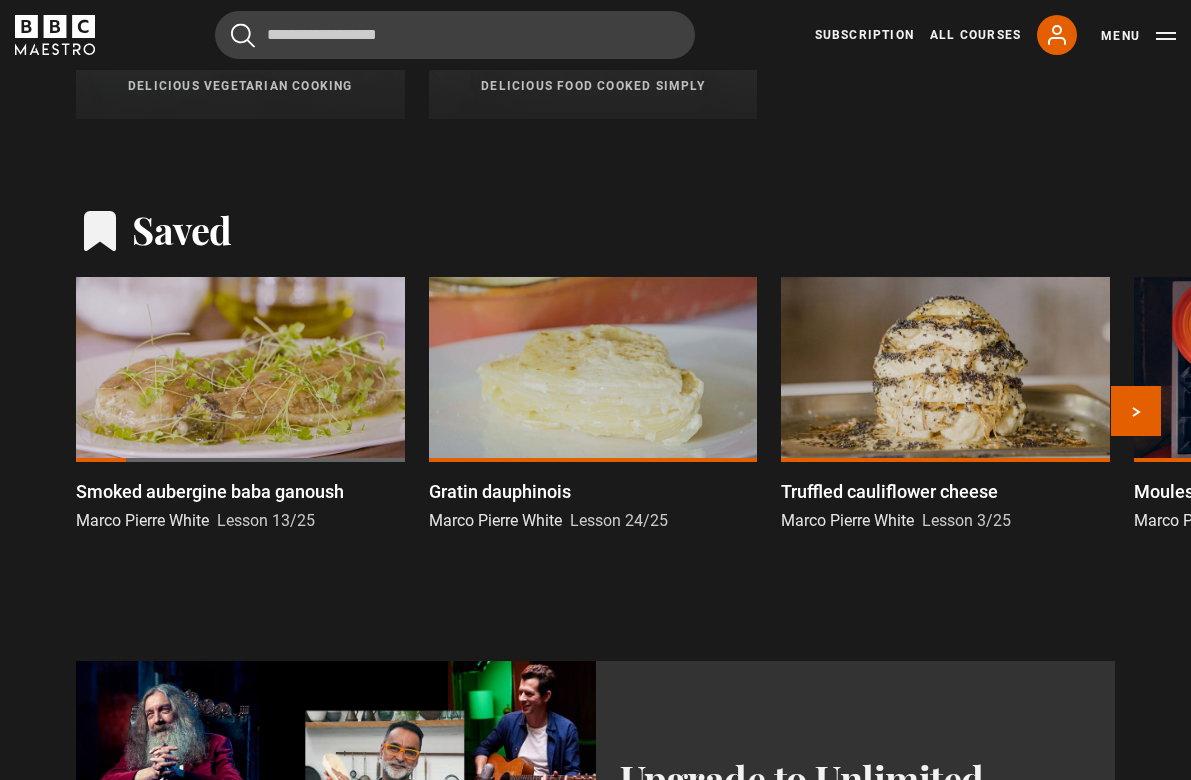 click at bounding box center [240, 369] 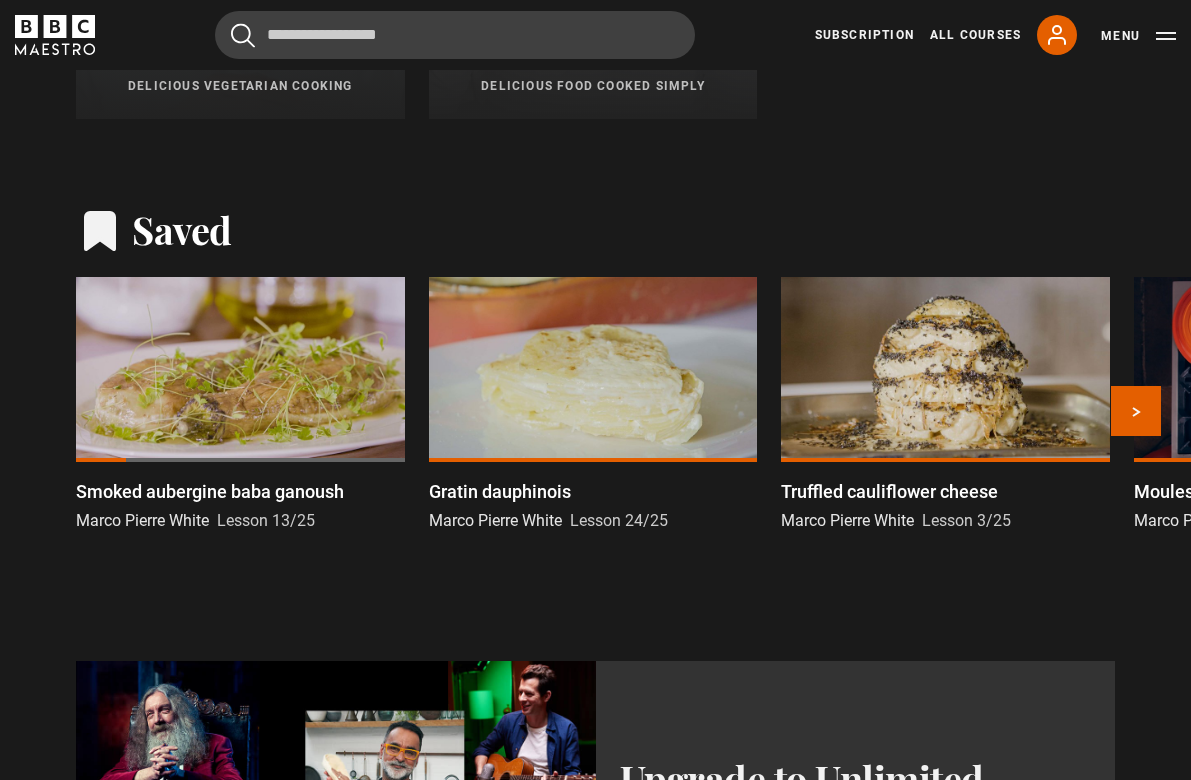 click at bounding box center (240, 369) 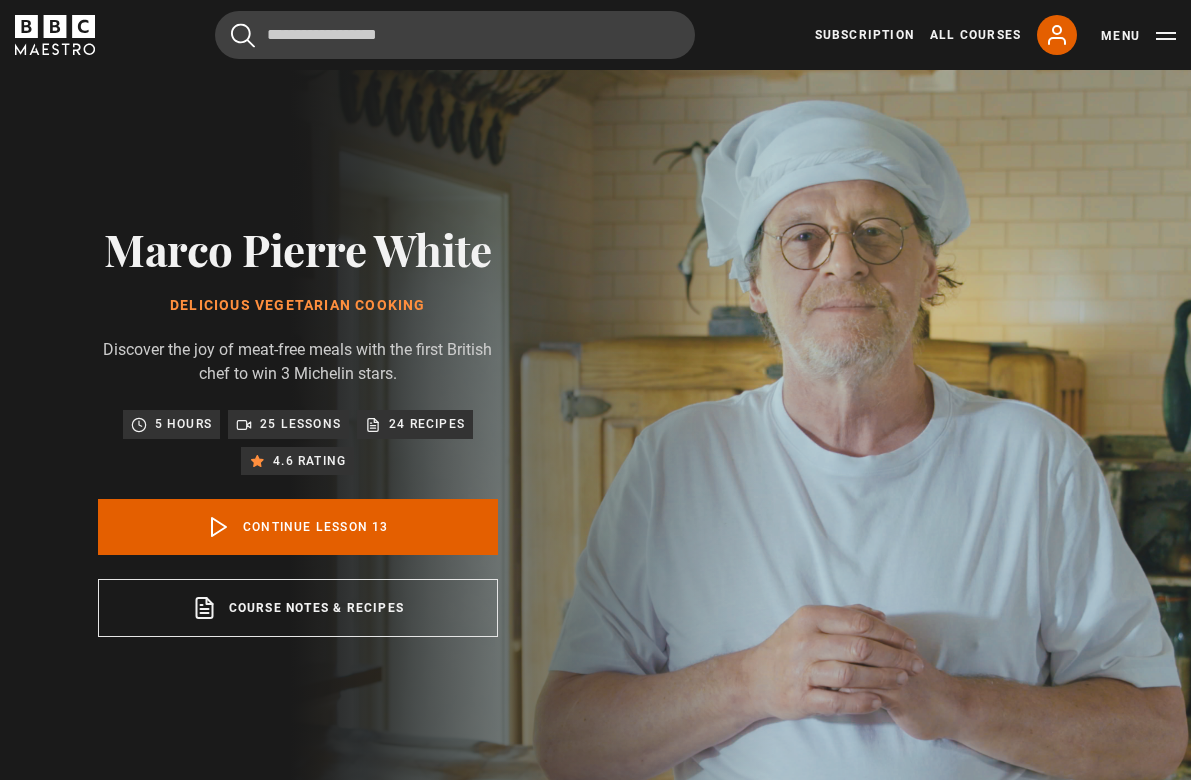 scroll, scrollTop: 790, scrollLeft: 0, axis: vertical 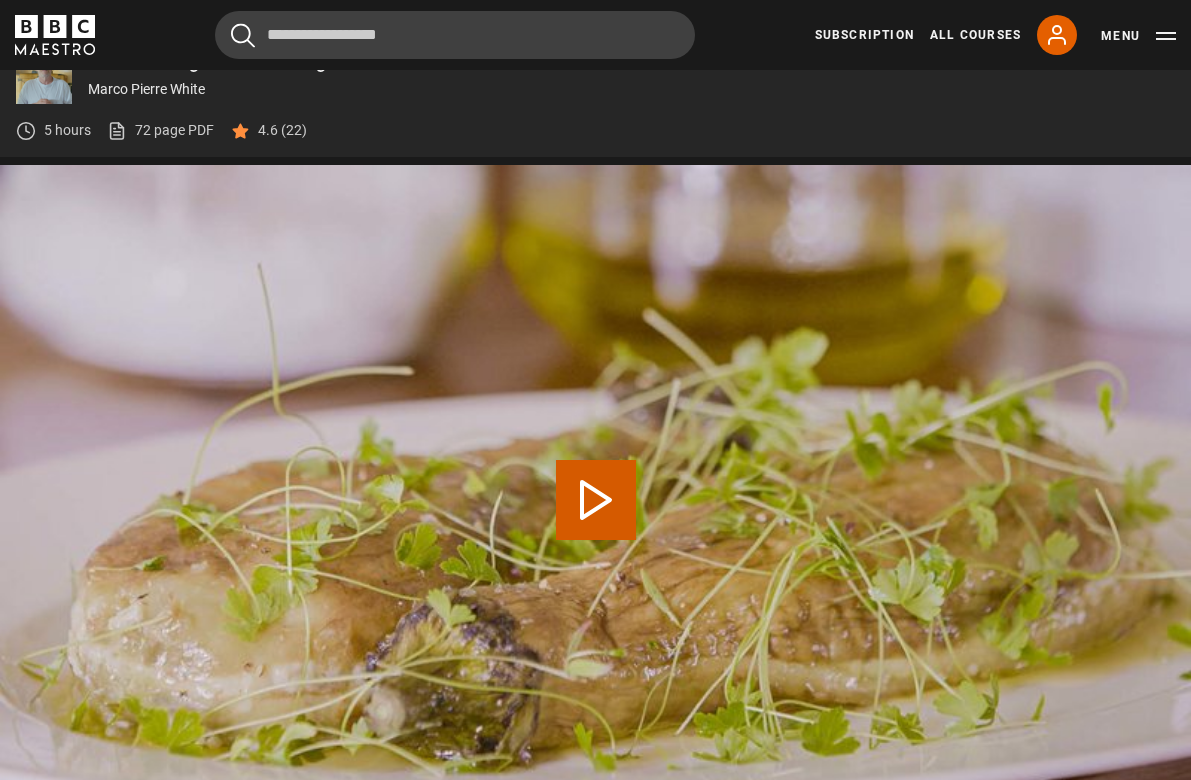 click on "Video Player is loading. Play Lesson Smoked aubergine baba ganoush   10s Skip Back 10 seconds 10s Skip Forward 10 seconds Loaded :  0.00% 00:00 Play Mute Current Time  0:00 - Duration  12:44
Marco Pierre White
Lesson 13
Smoked aubergine baba ganoush
1x Playback Rate 2x 1.5x 1x , selected 0.5x Captions captions off English  Captions , selected This is a modal window.
Lesson Completed
Up next
Endive tarte tatin
Cancel
Do you want to save this lesson?
Saved" at bounding box center (595, 500) 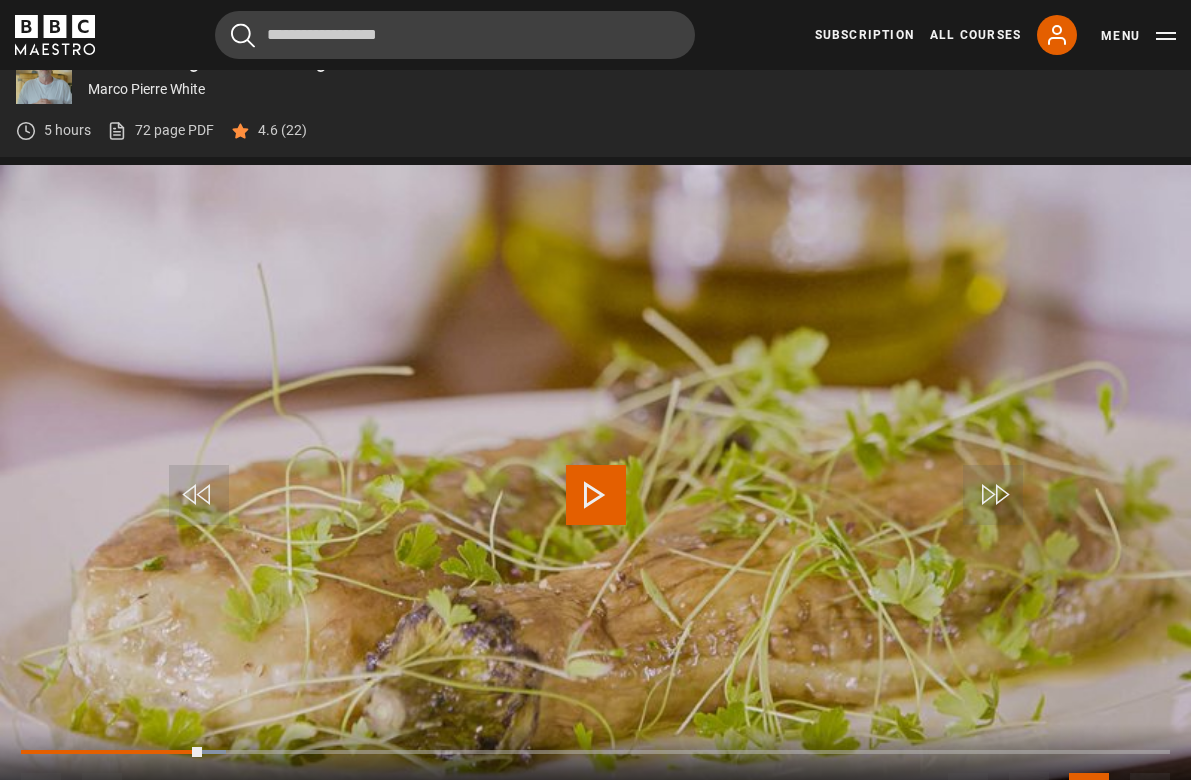 drag, startPoint x: 202, startPoint y: 752, endPoint x: -20, endPoint y: 758, distance: 222.08107 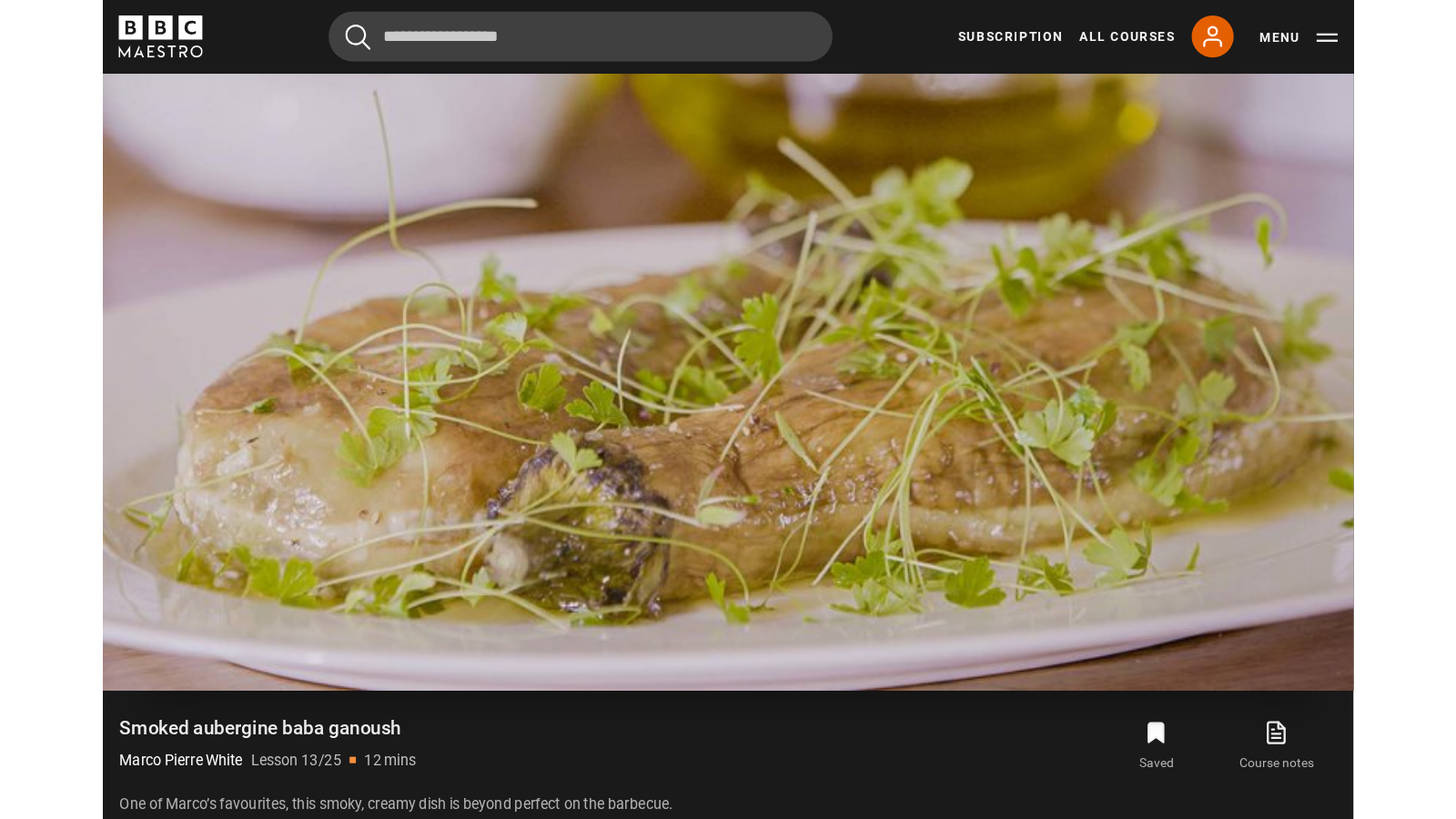 scroll, scrollTop: 907, scrollLeft: 0, axis: vertical 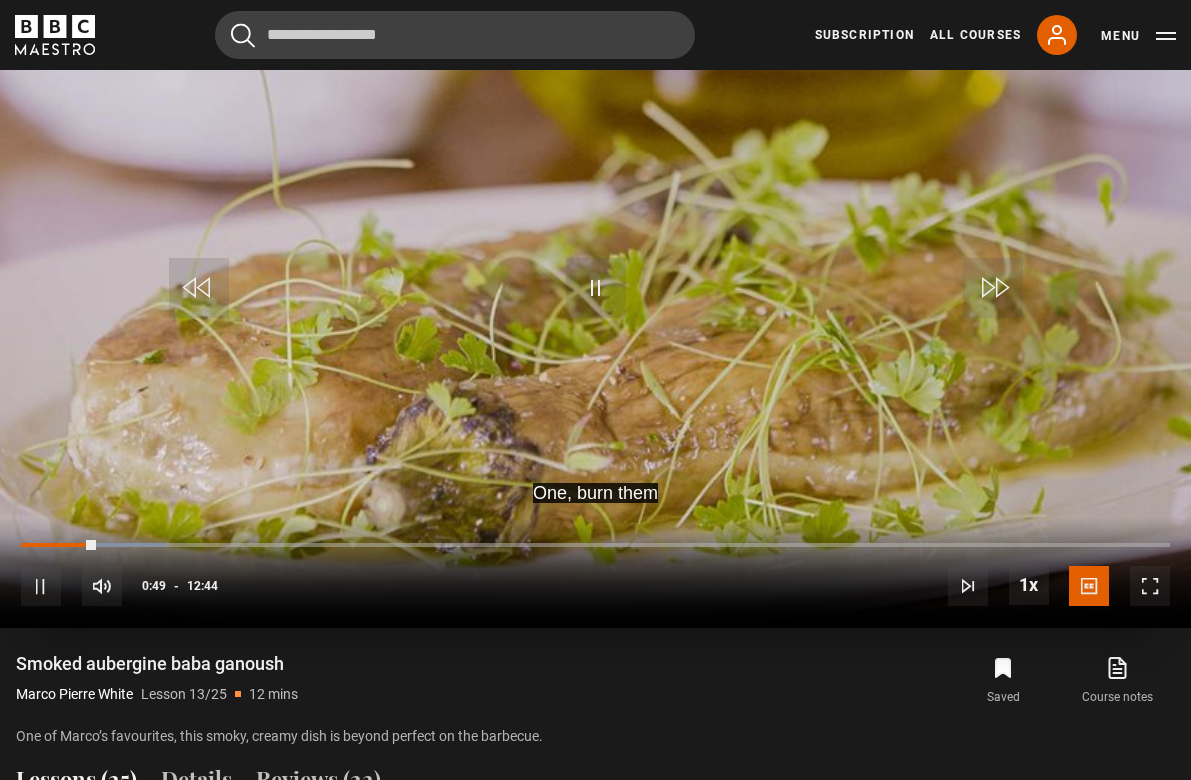 click at bounding box center [1150, 586] 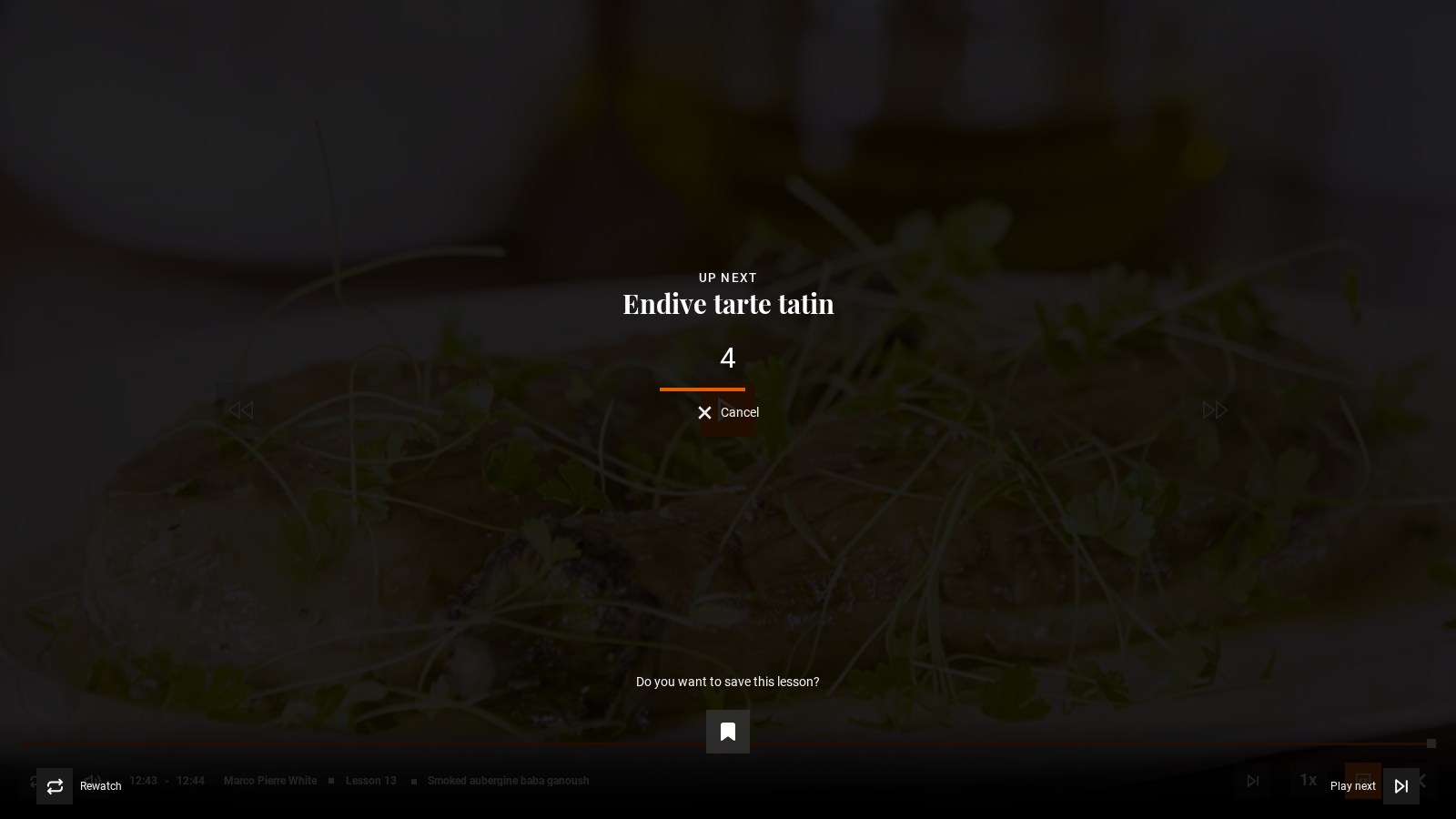 click 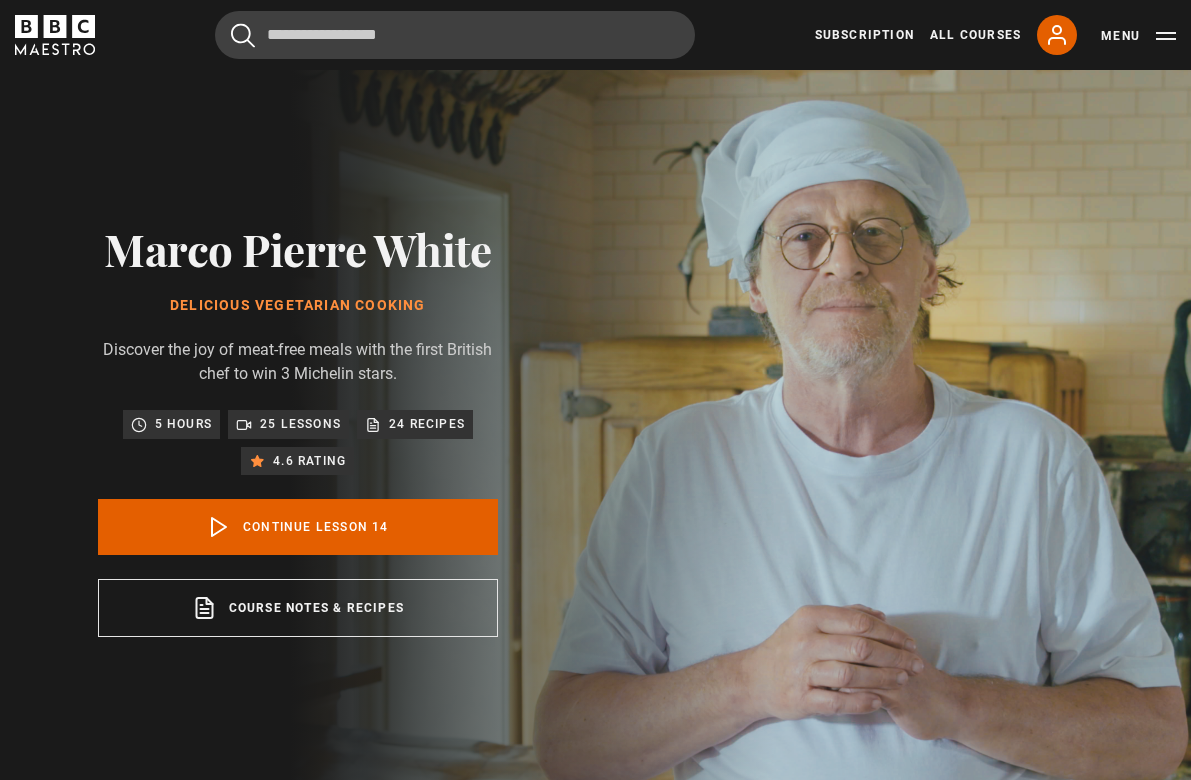scroll, scrollTop: 790, scrollLeft: 0, axis: vertical 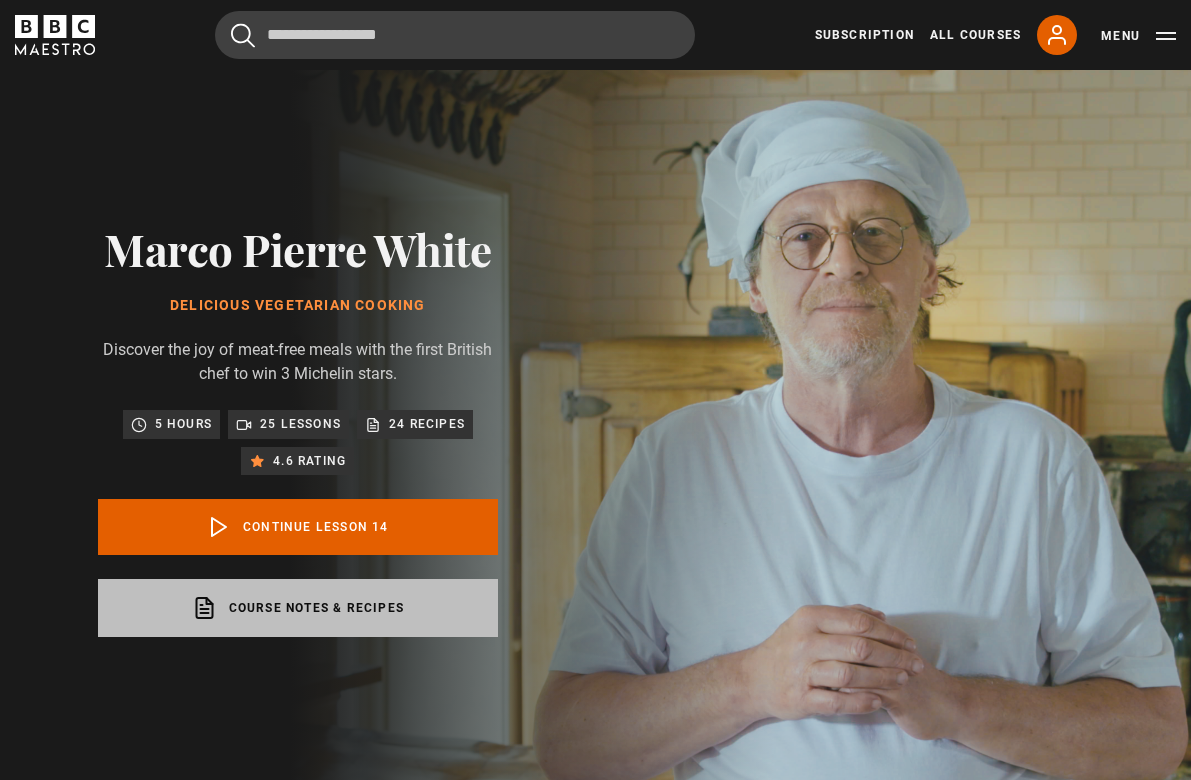 click on "Course notes & recipes
opens in a new tab" at bounding box center (298, 608) 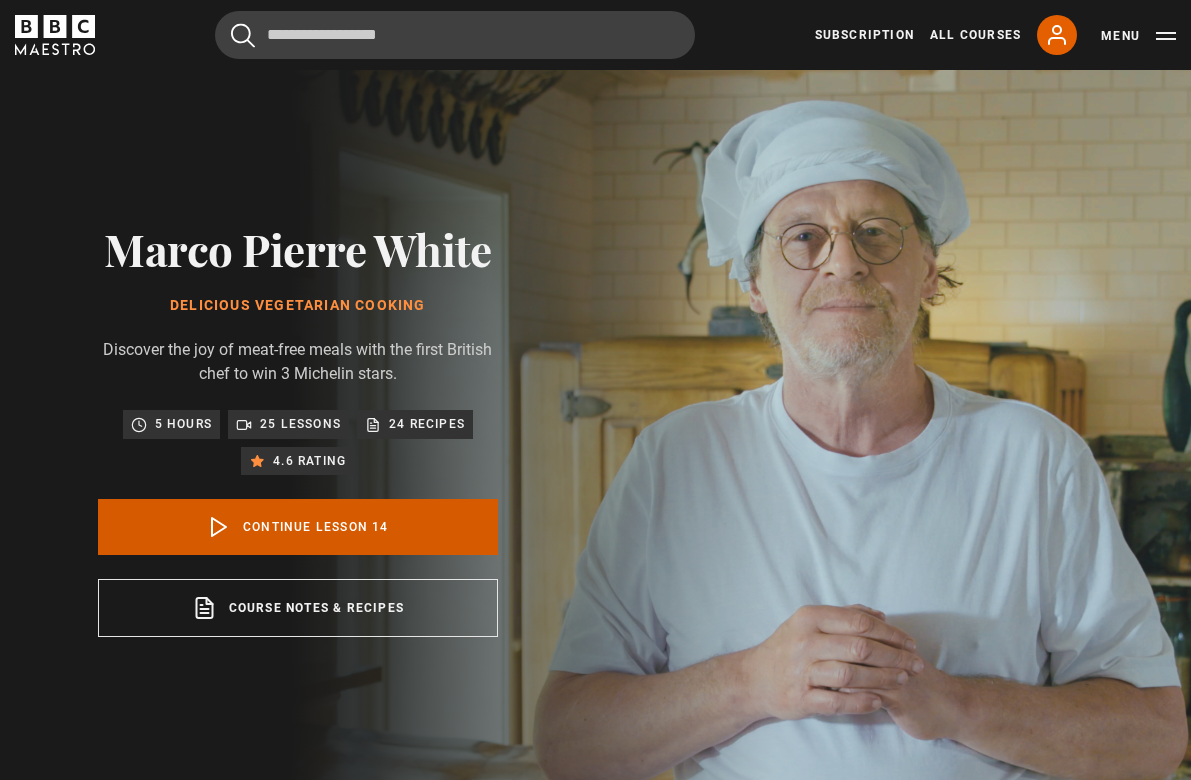 click 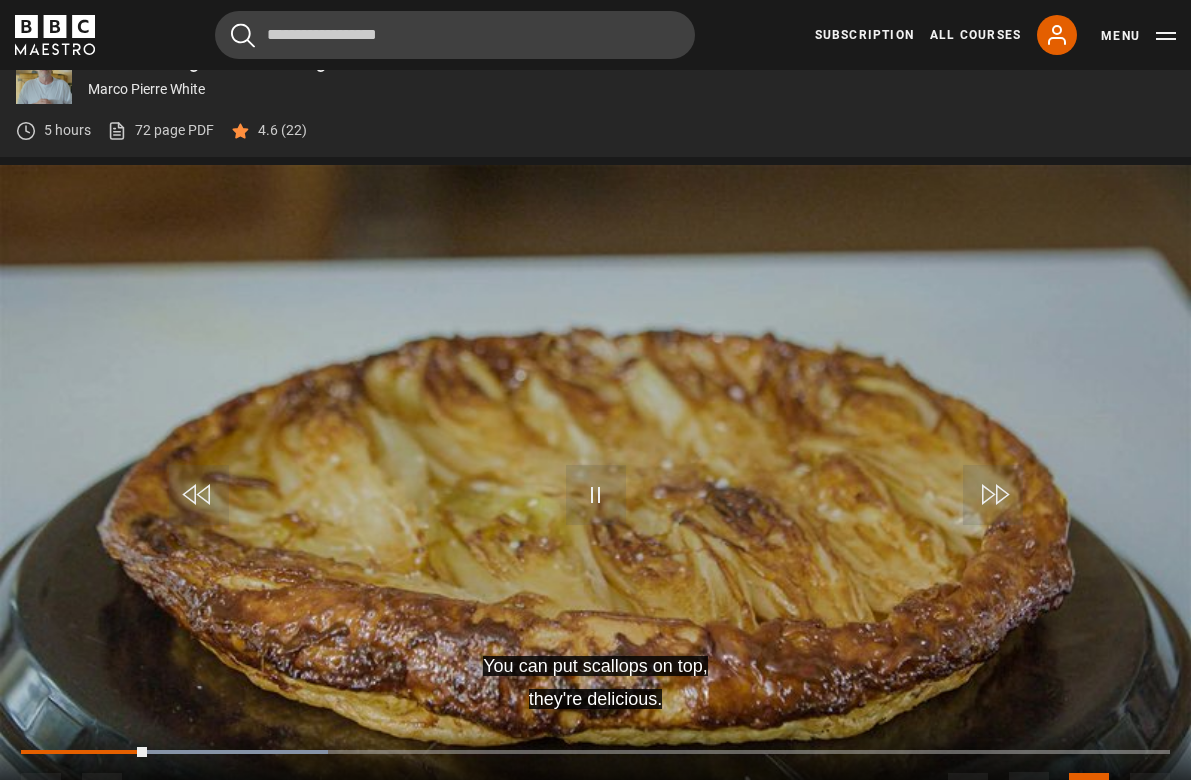 scroll, scrollTop: 845, scrollLeft: 0, axis: vertical 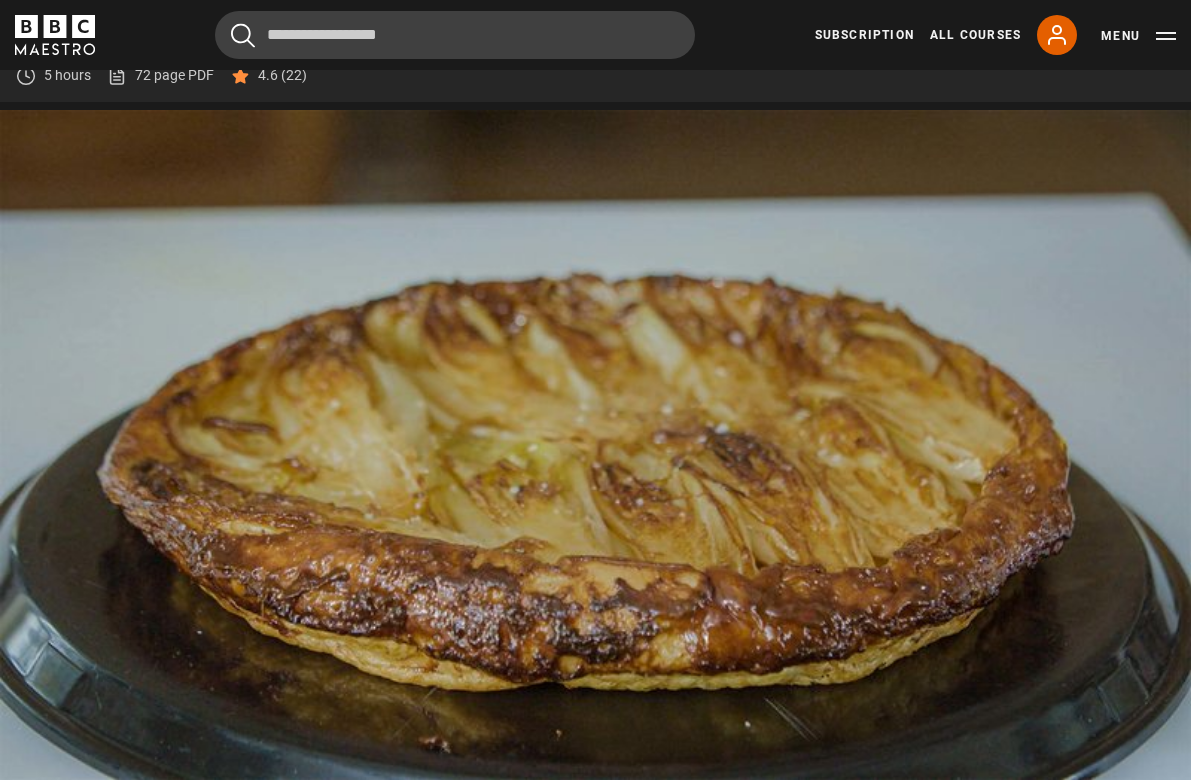 click on "Menu" at bounding box center (1138, 36) 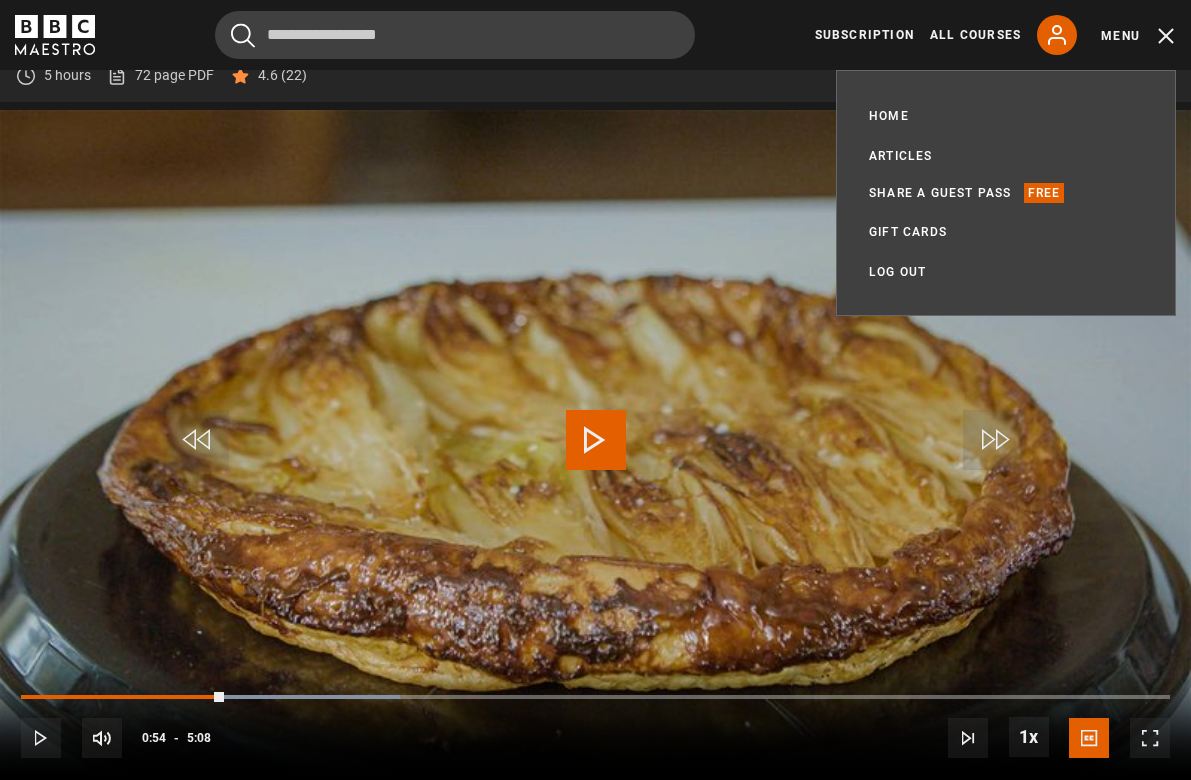 click on "Menu" at bounding box center [1138, 36] 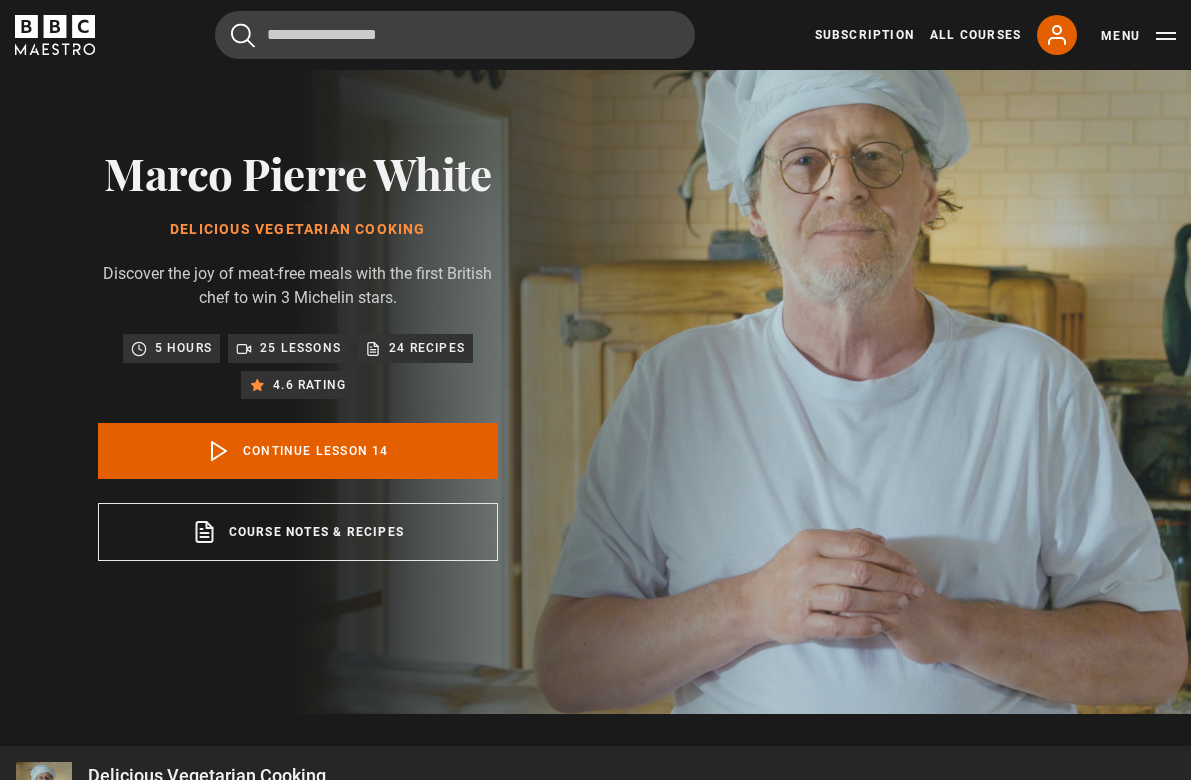 scroll, scrollTop: 0, scrollLeft: 0, axis: both 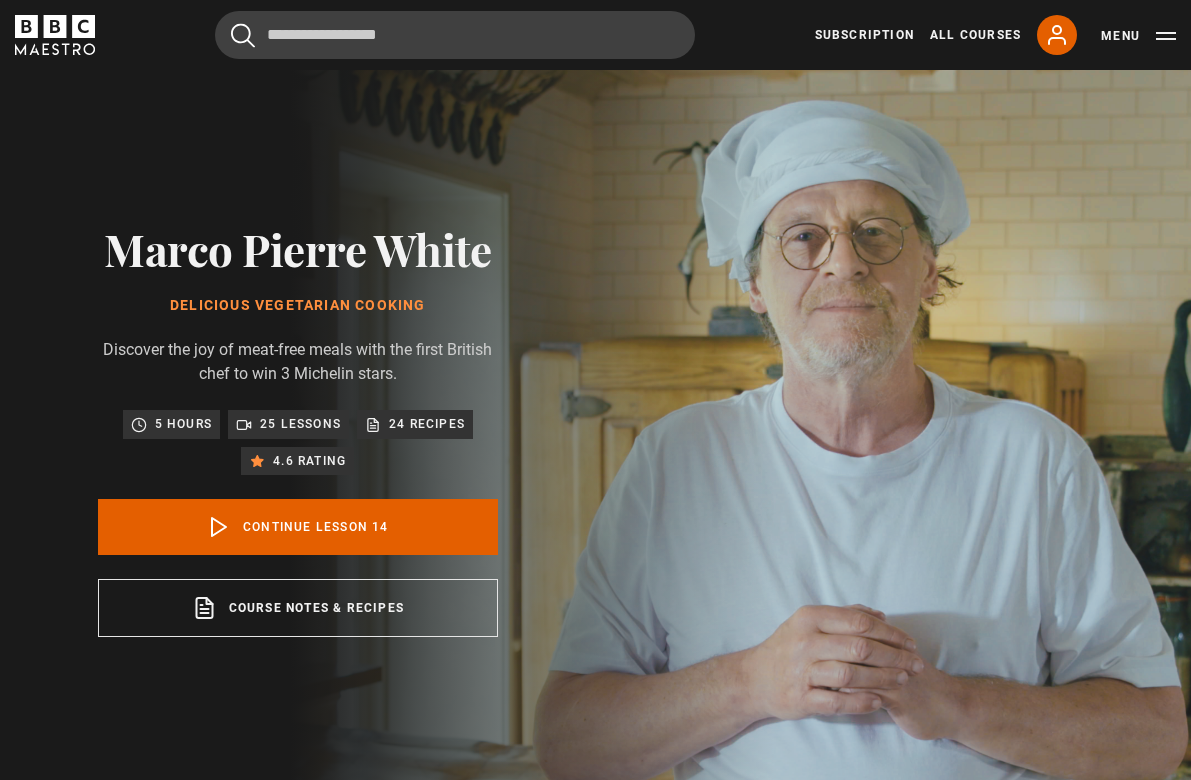 click on "24
recipes" at bounding box center (427, 424) 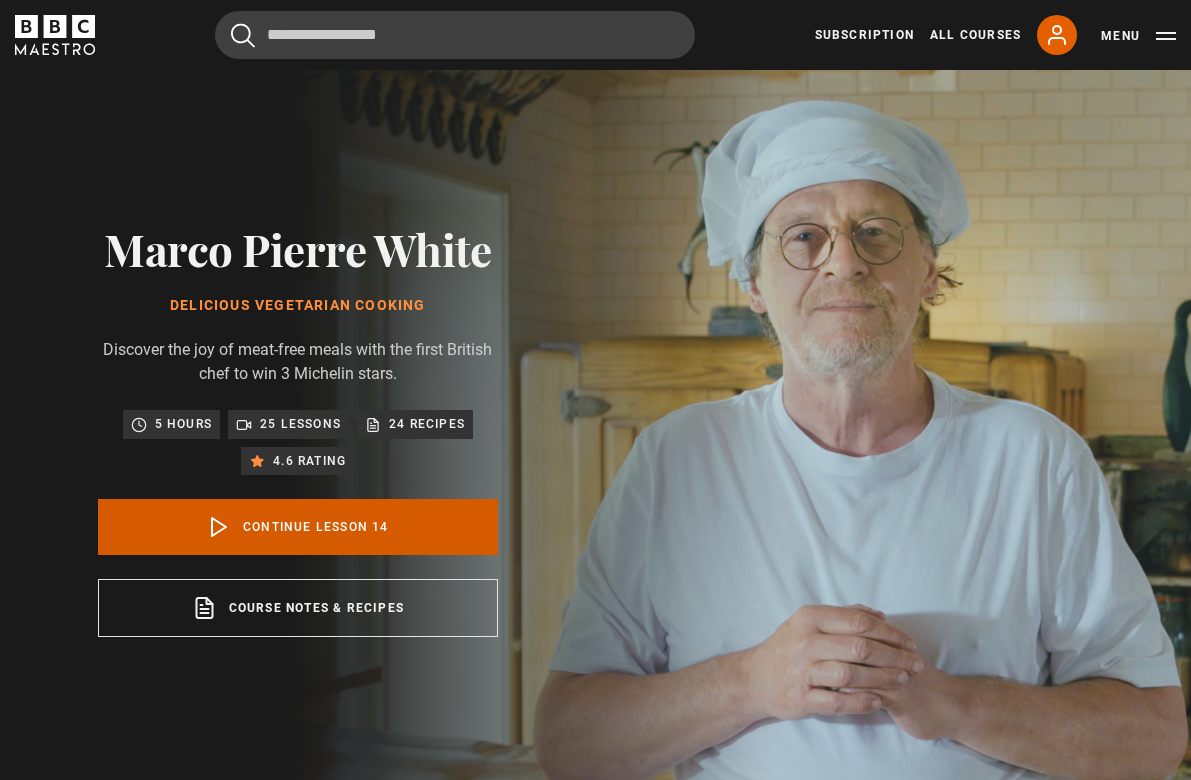 click 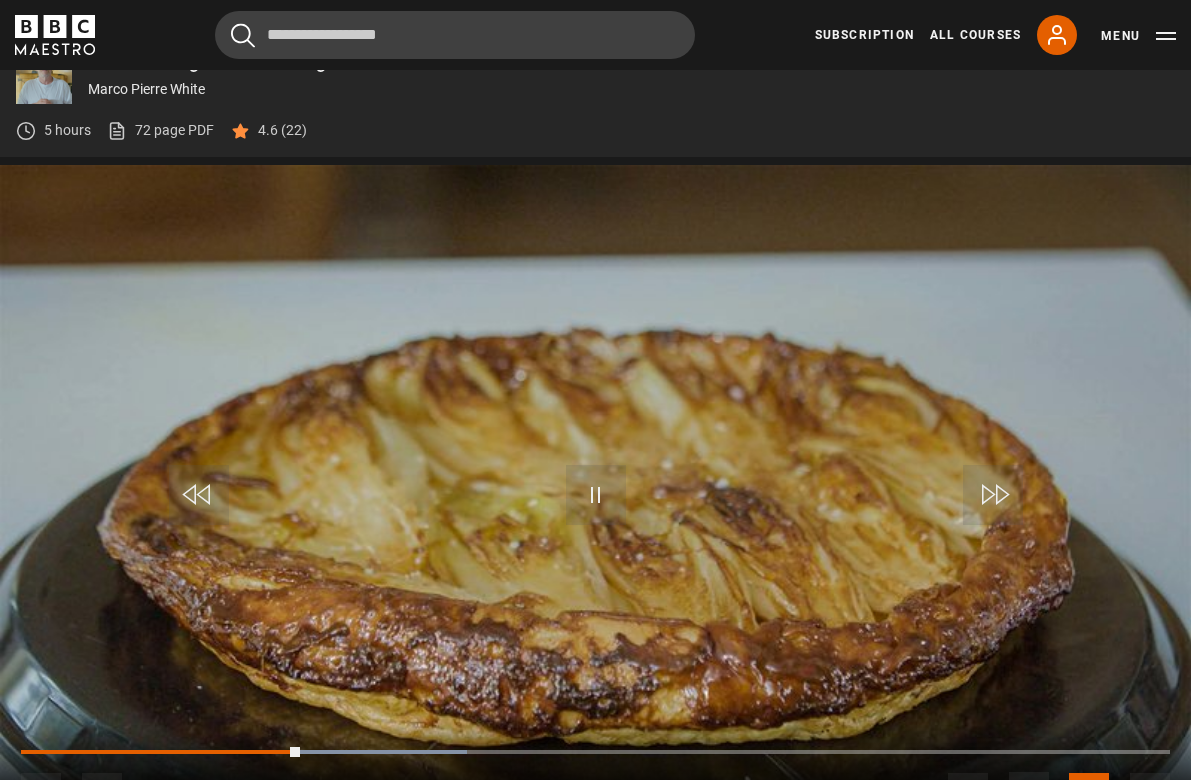 scroll, scrollTop: 845, scrollLeft: 0, axis: vertical 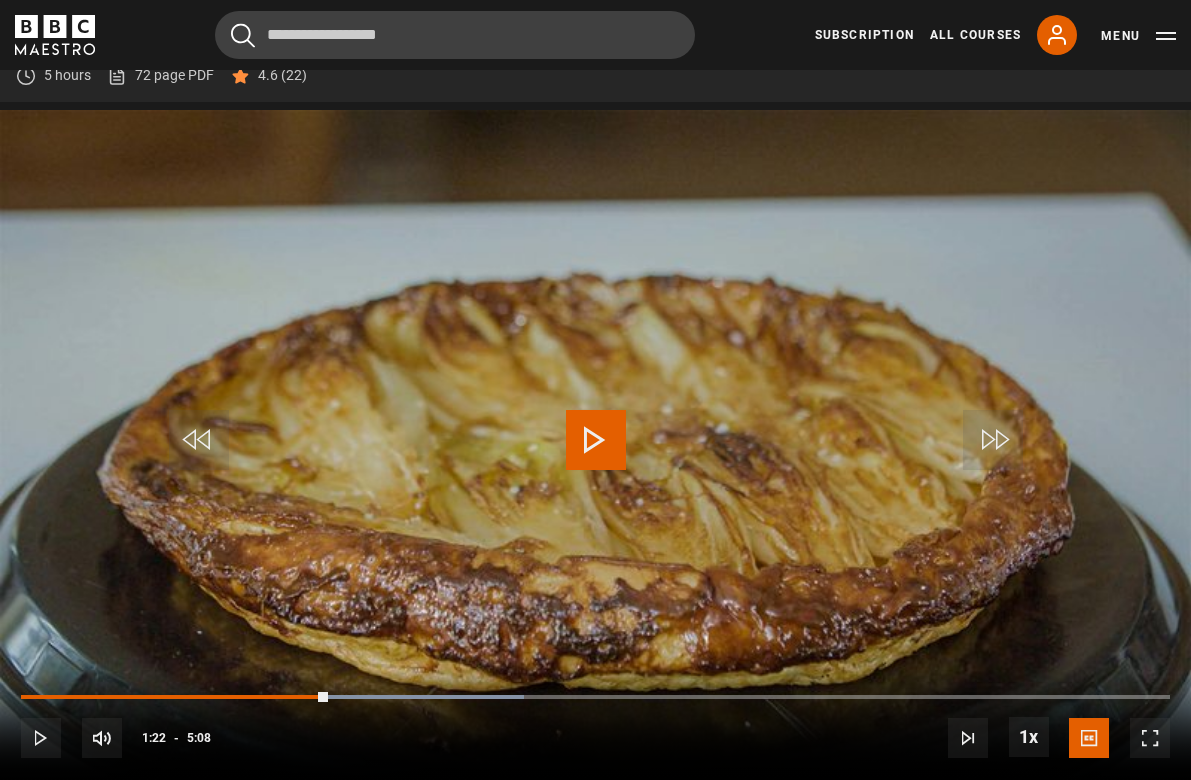 drag, startPoint x: 328, startPoint y: 697, endPoint x: 13, endPoint y: 705, distance: 315.10156 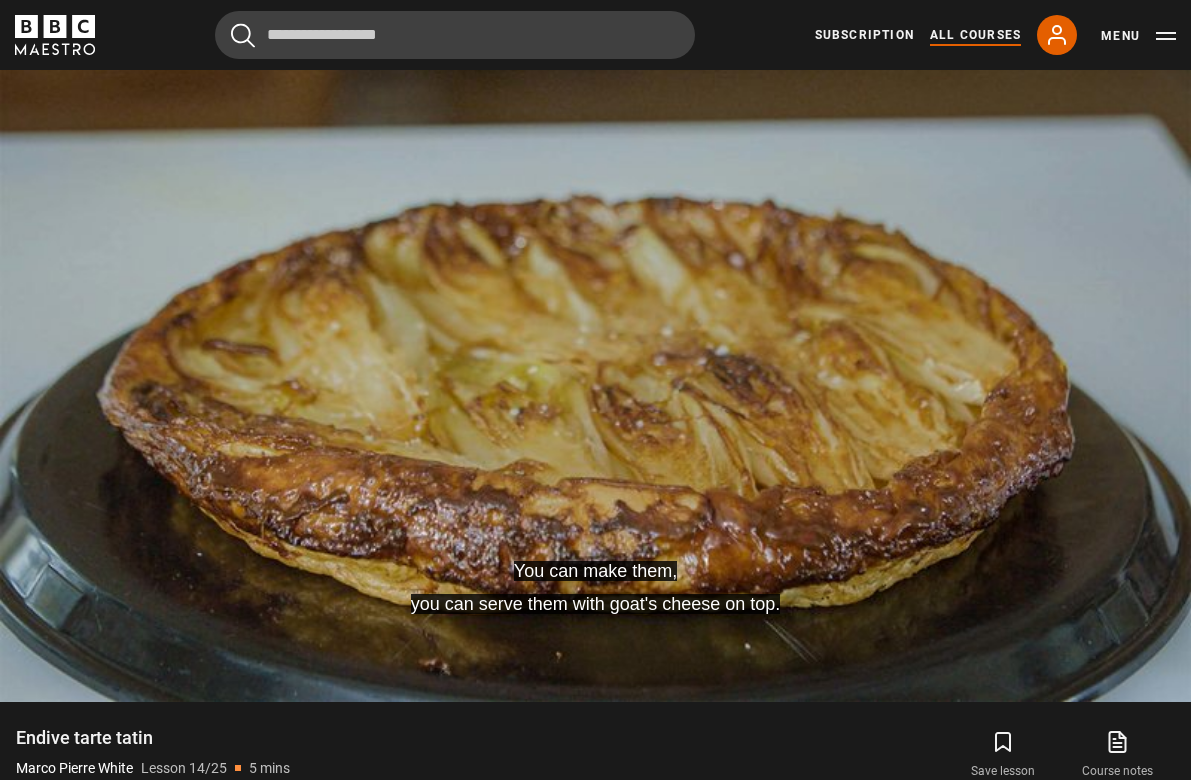 scroll, scrollTop: 939, scrollLeft: 0, axis: vertical 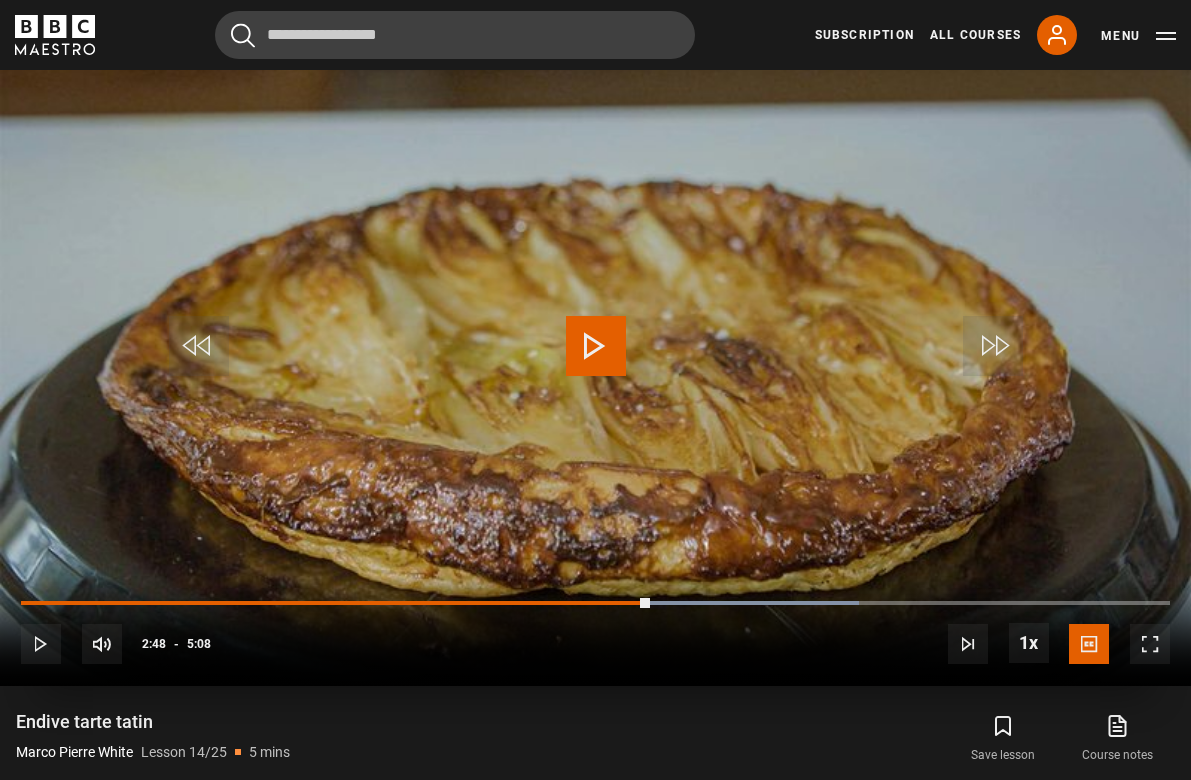 drag, startPoint x: 650, startPoint y: 598, endPoint x: 50, endPoint y: 616, distance: 600.26996 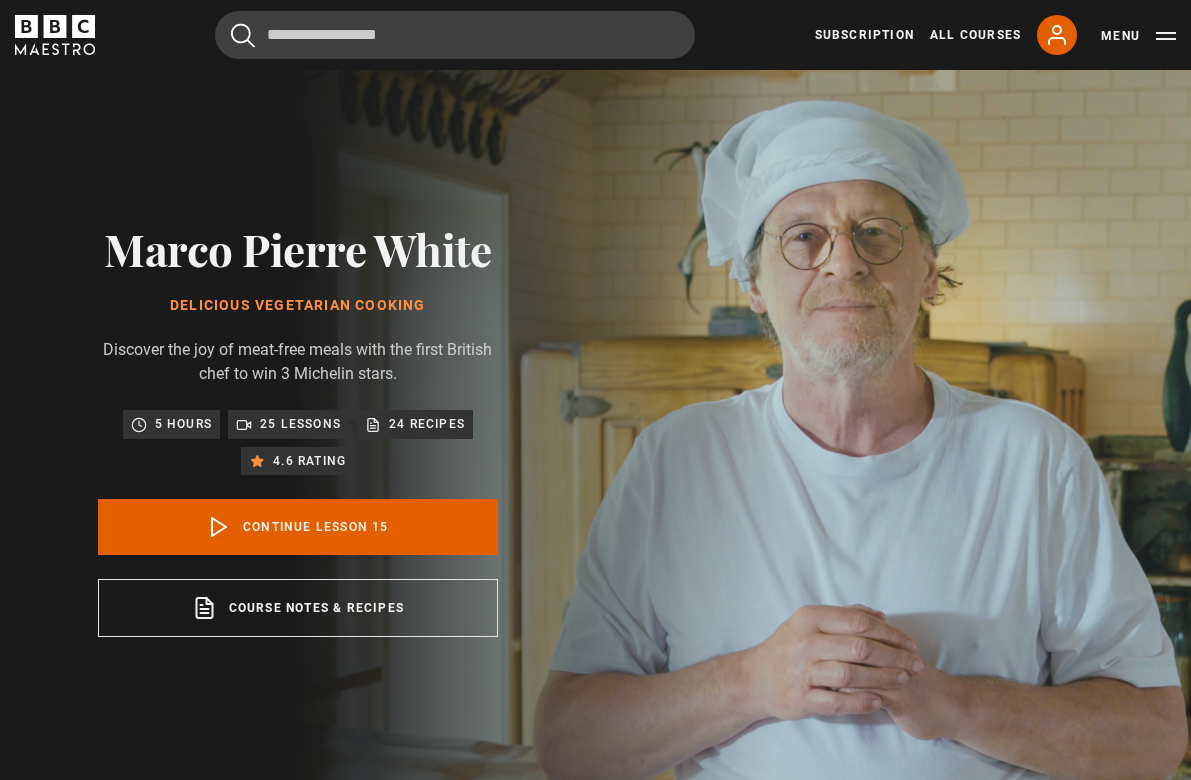 scroll, scrollTop: 790, scrollLeft: 0, axis: vertical 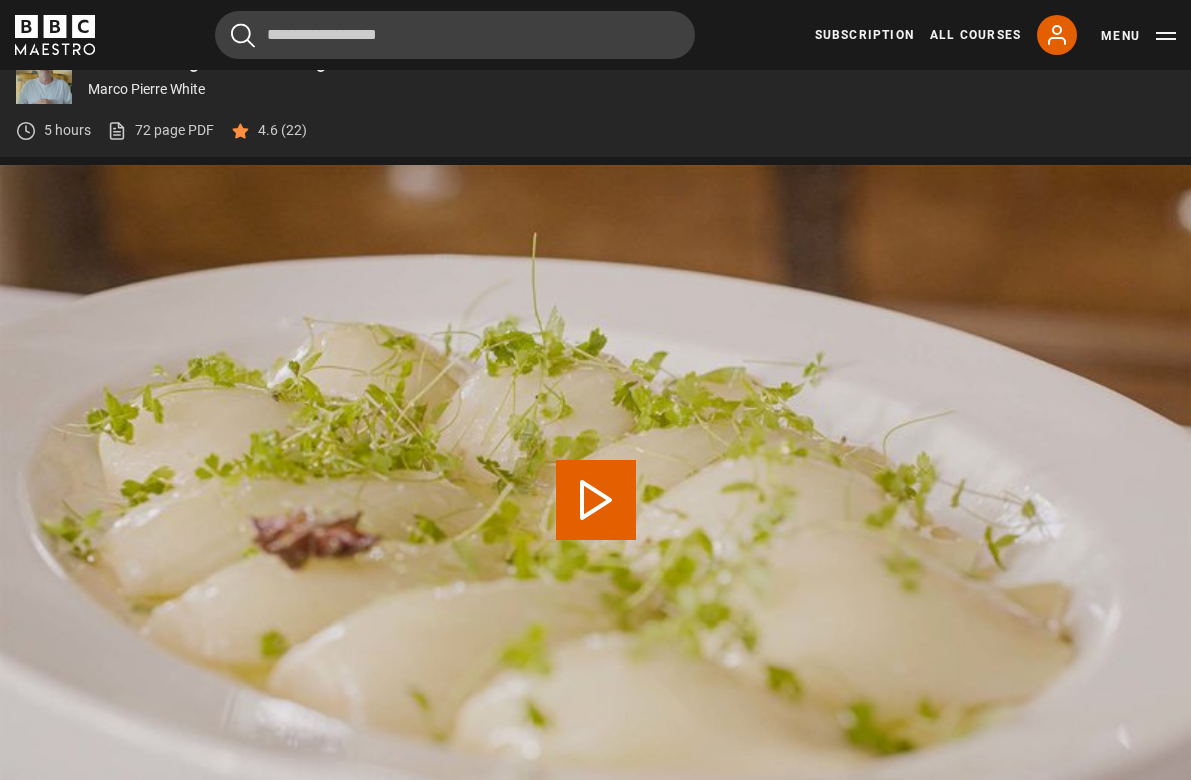 click at bounding box center [595, 500] 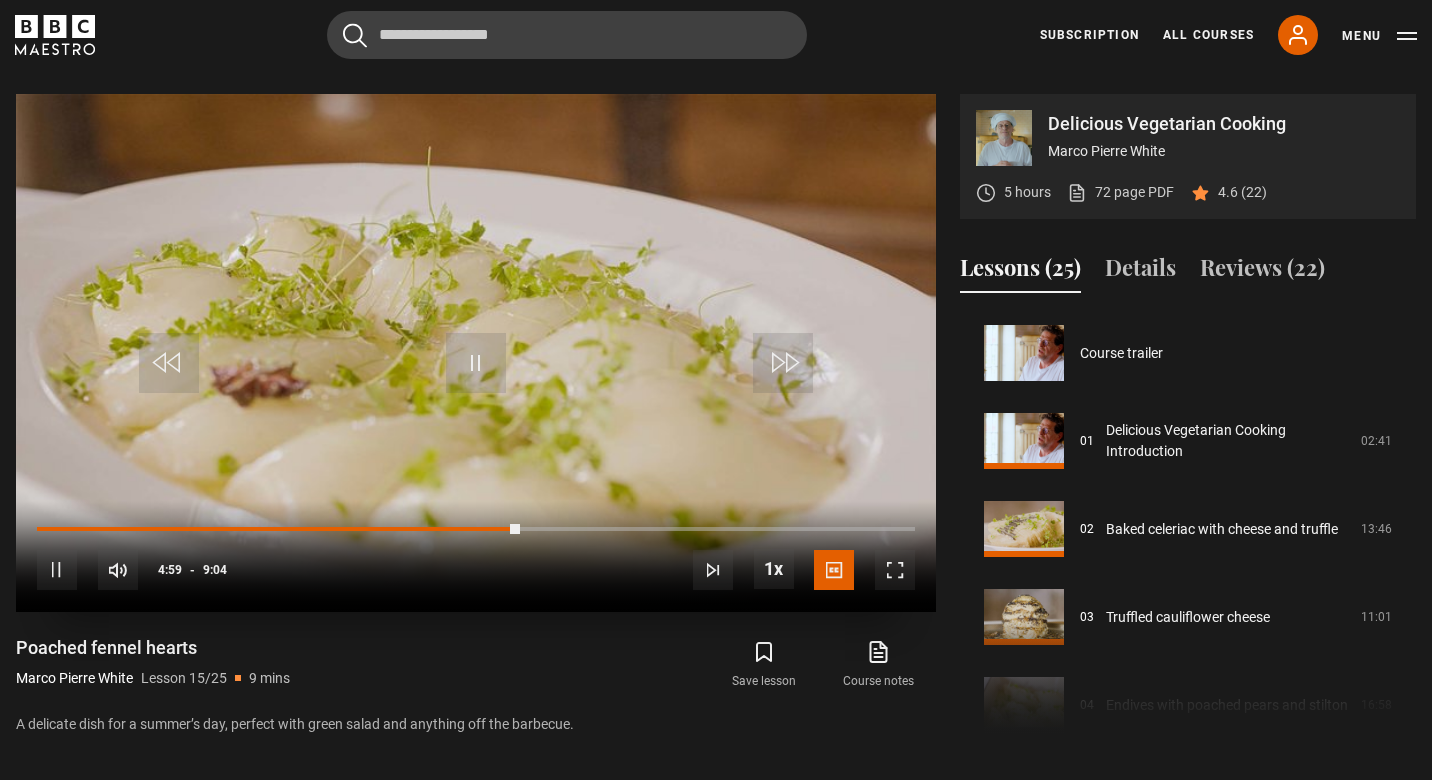 click at bounding box center [476, 353] 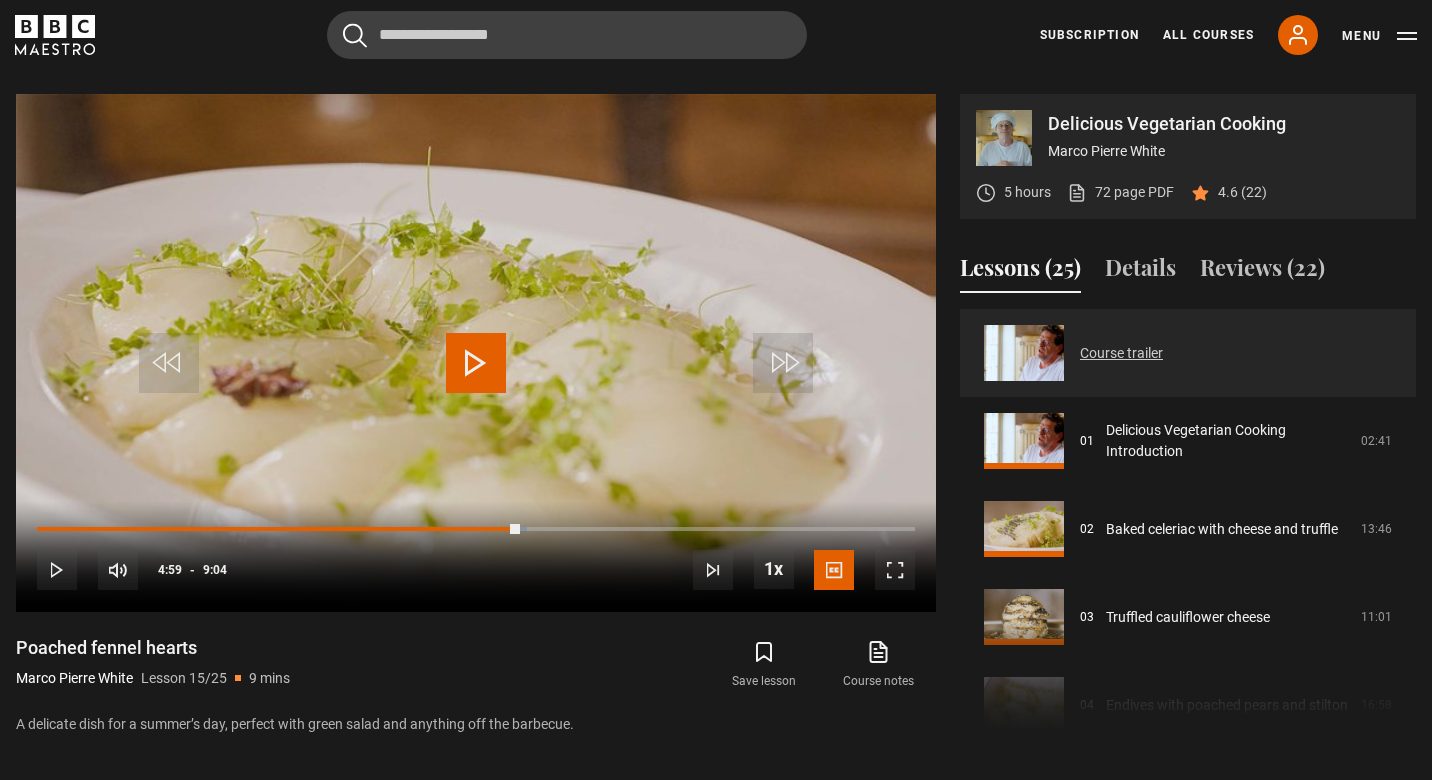 drag, startPoint x: 1094, startPoint y: 358, endPoint x: 1098, endPoint y: 348, distance: 10.770329 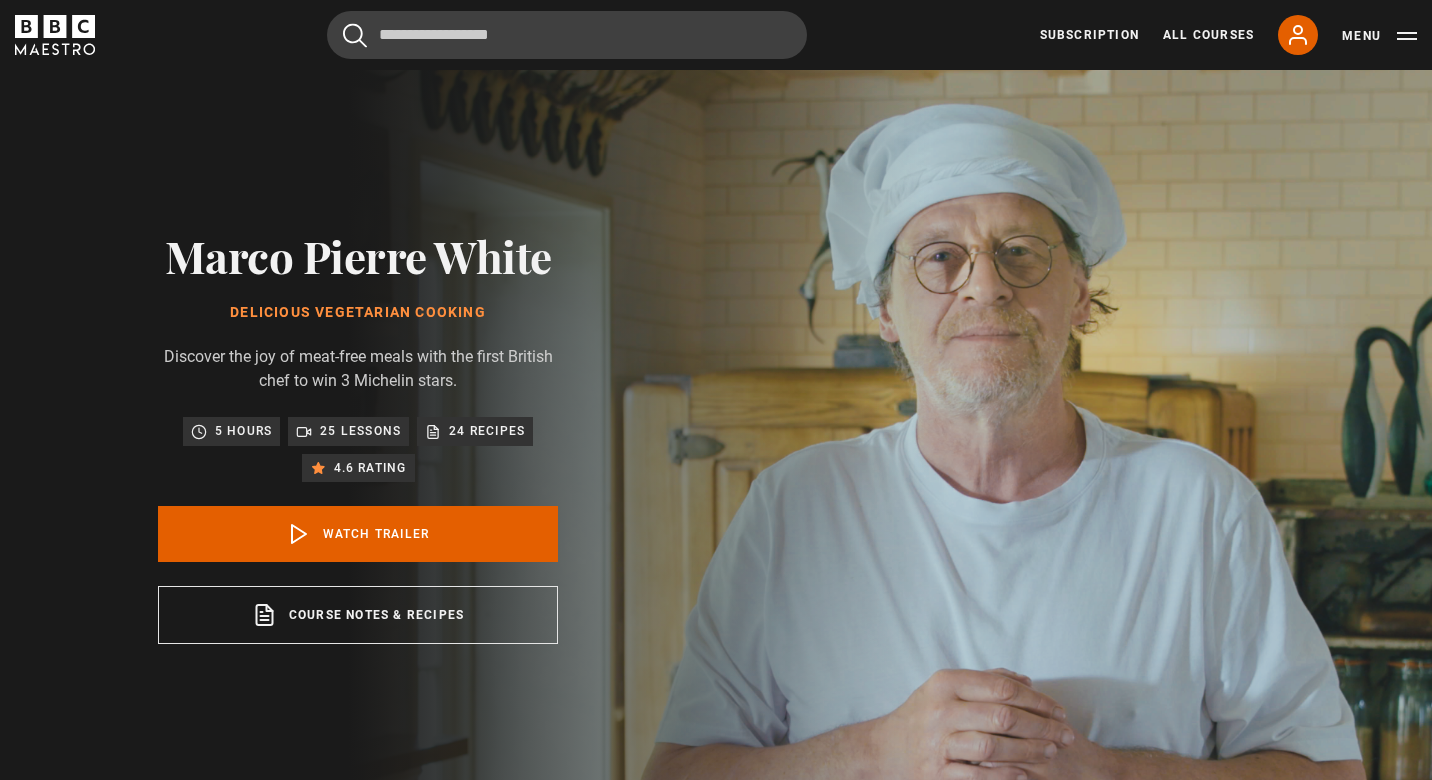 scroll, scrollTop: 802, scrollLeft: 0, axis: vertical 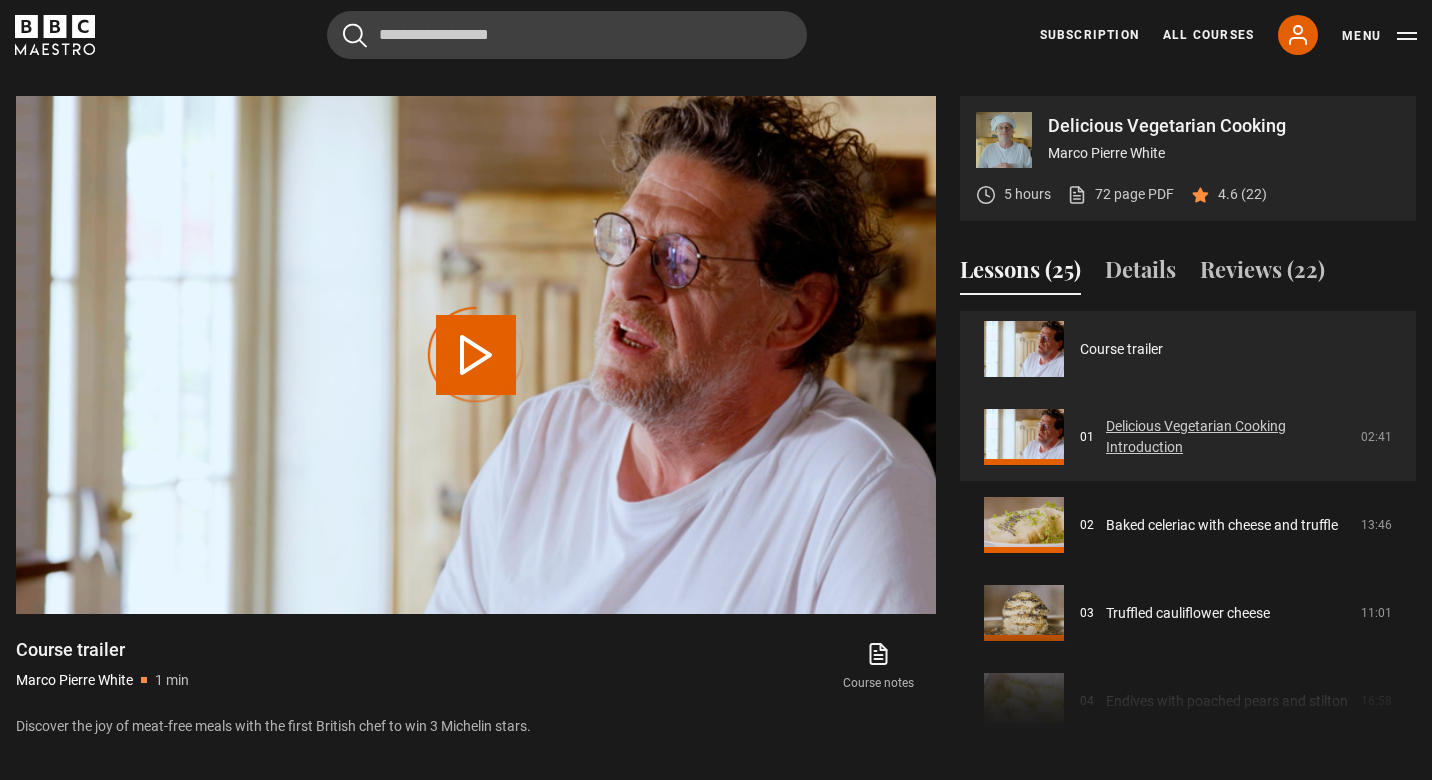click on "Delicious Vegetarian Cooking Introduction" at bounding box center (1227, 437) 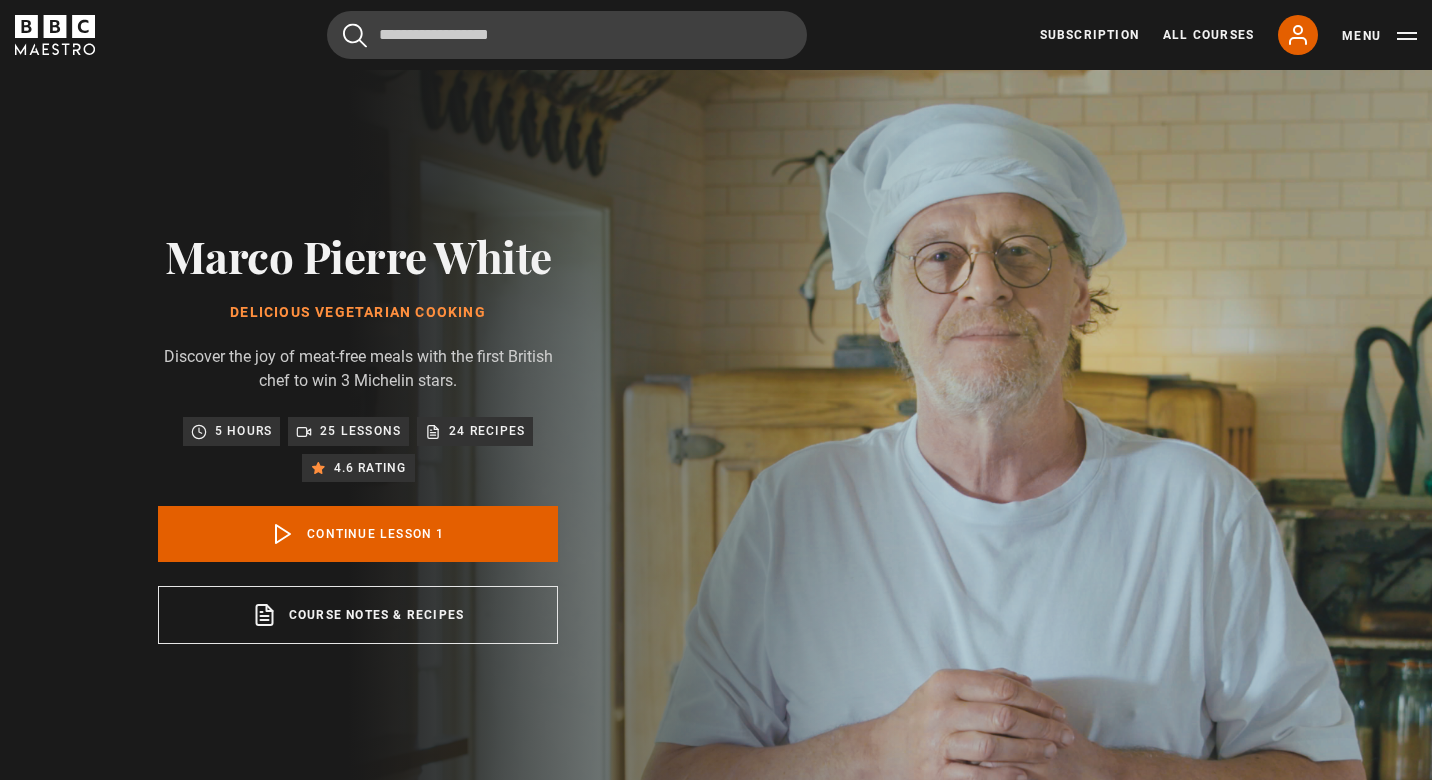 scroll, scrollTop: 802, scrollLeft: 0, axis: vertical 